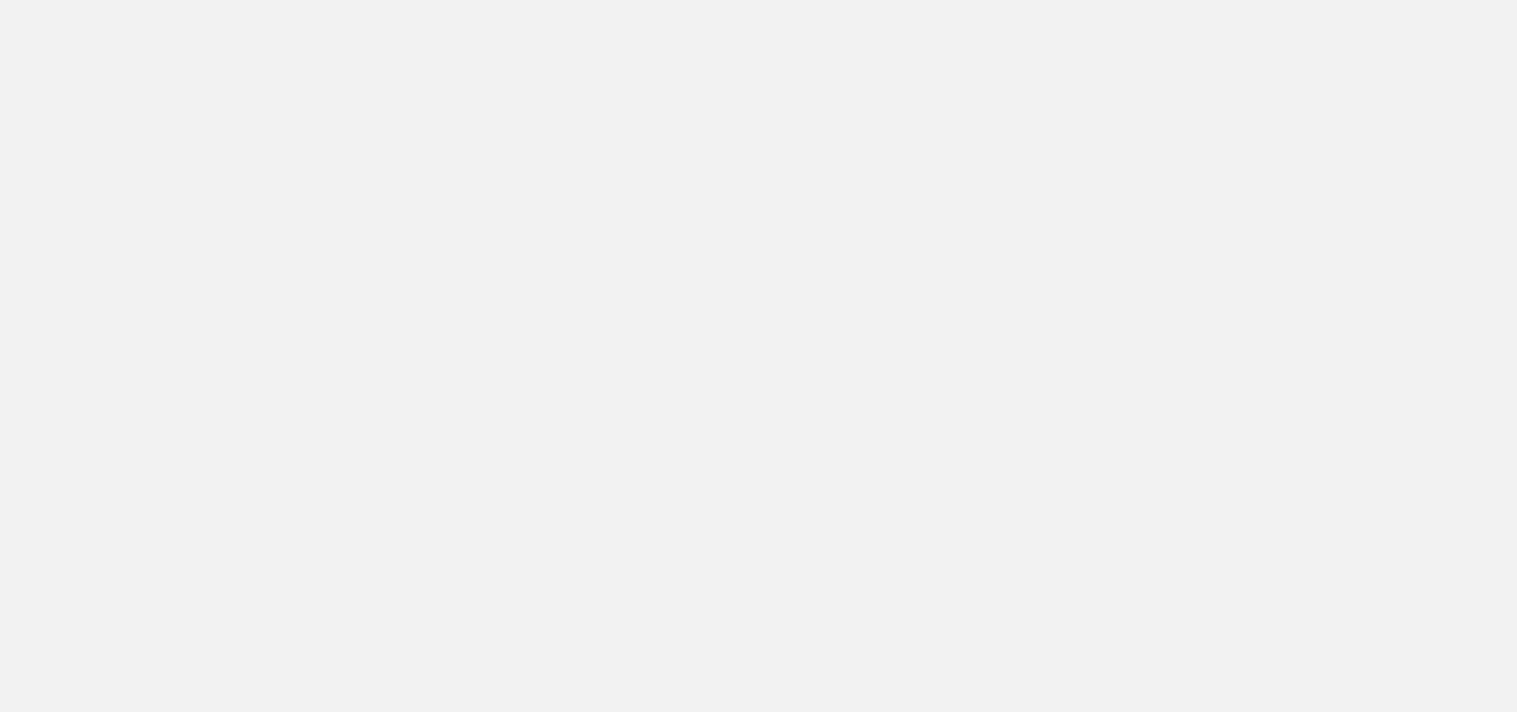 scroll, scrollTop: 0, scrollLeft: 0, axis: both 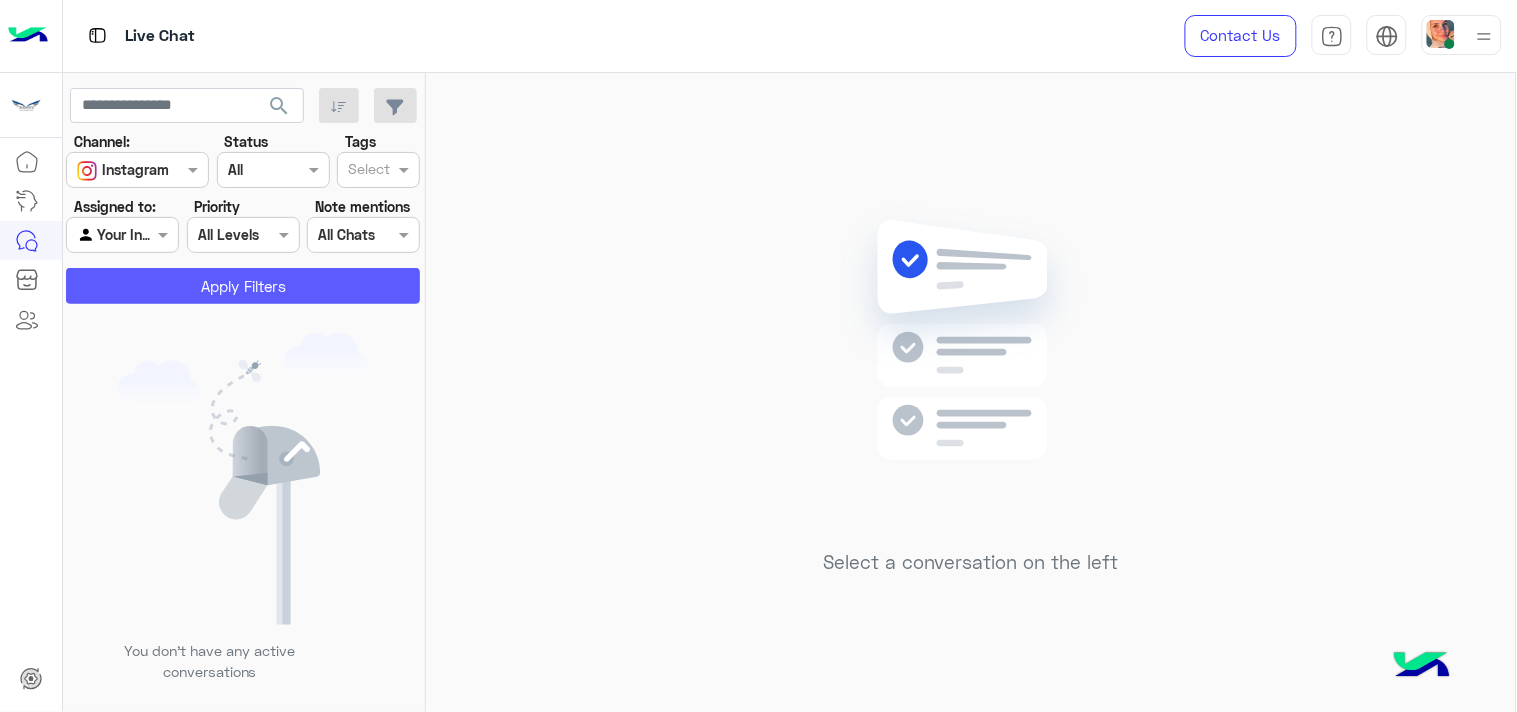 click on "Apply Filters" 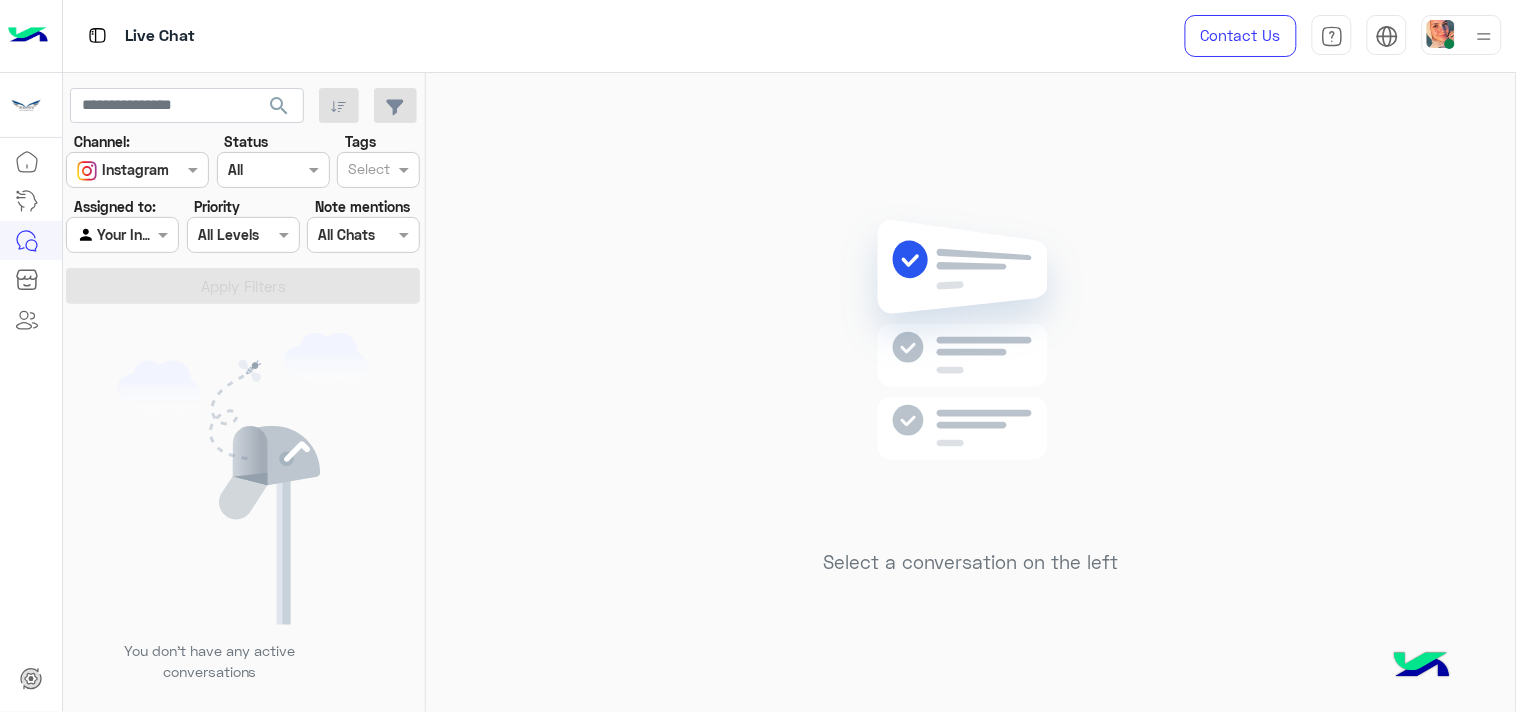 click at bounding box center (100, 235) 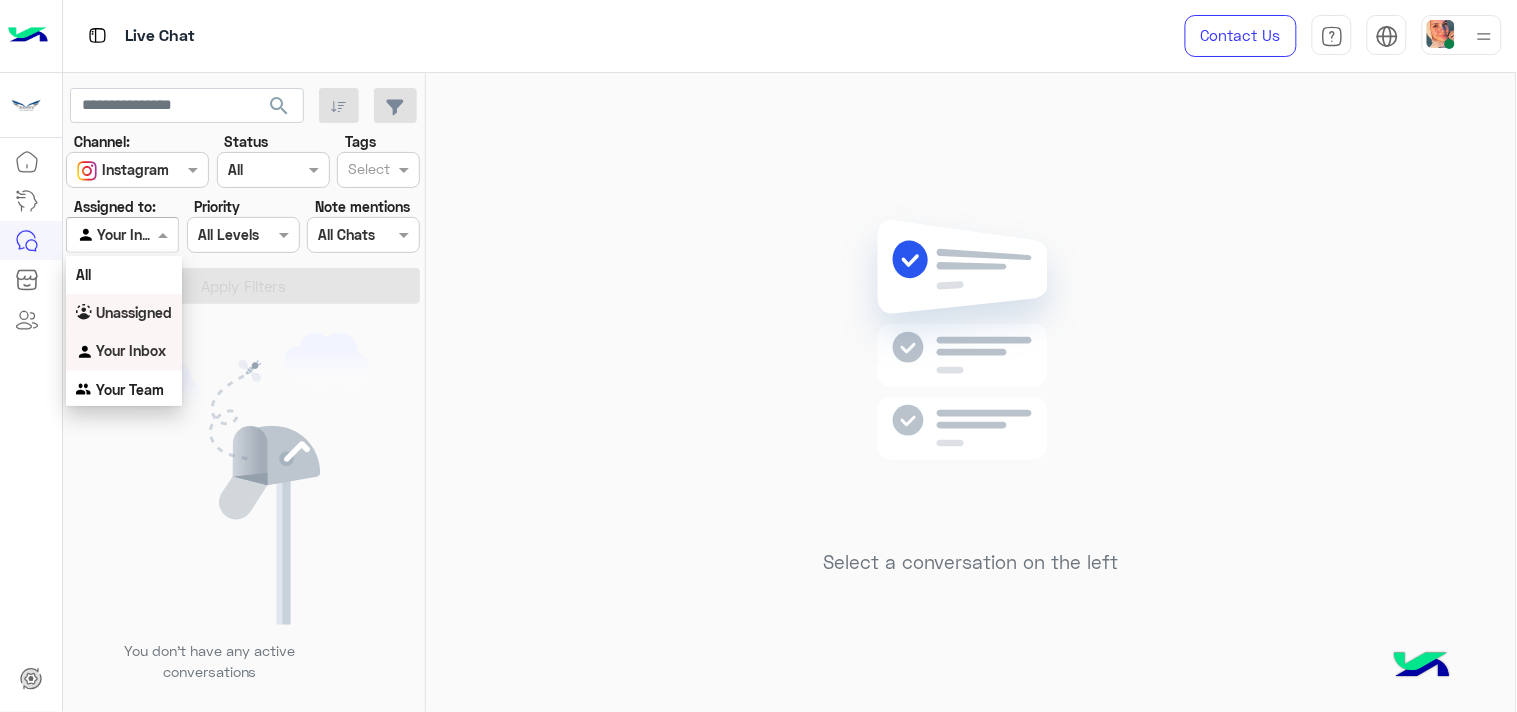 click on "Unassigned" at bounding box center [134, 312] 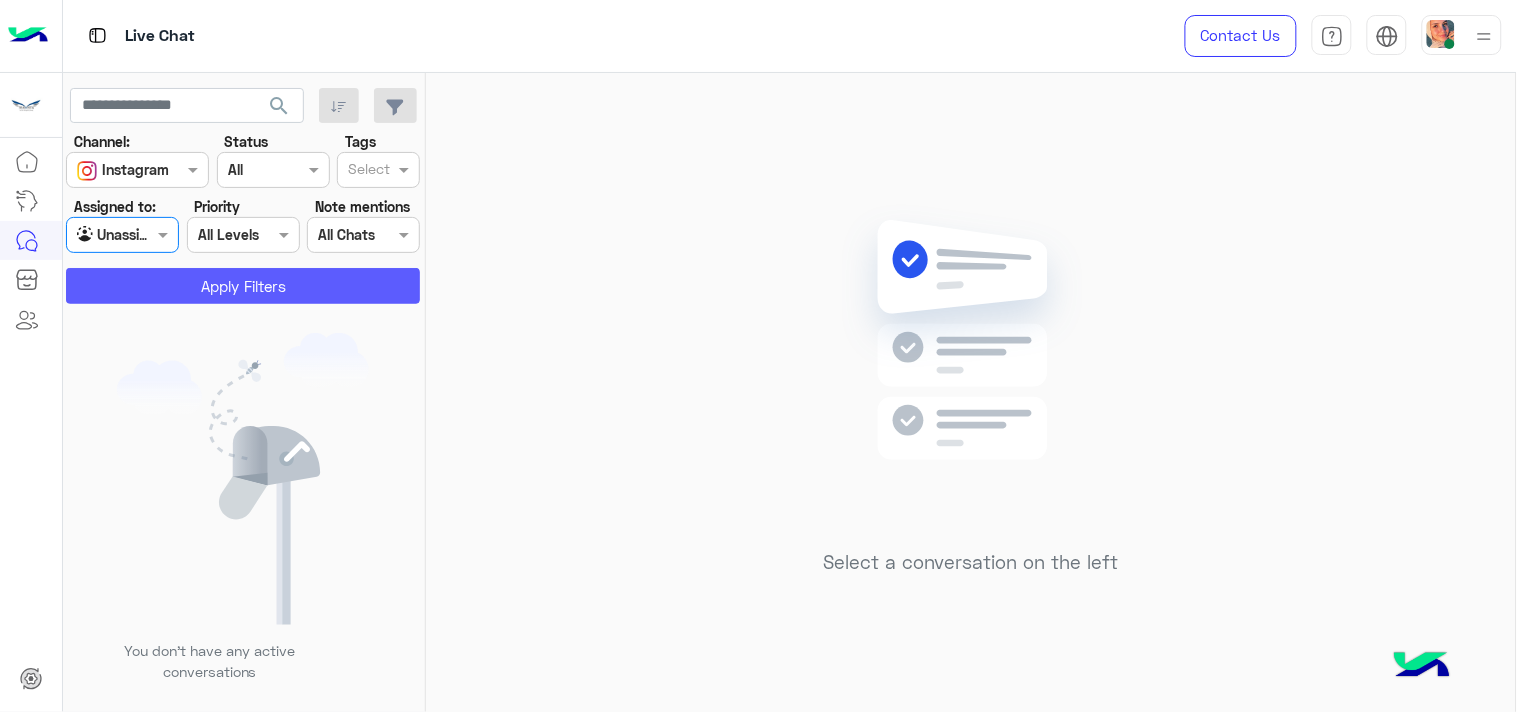 click on "Apply Filters" 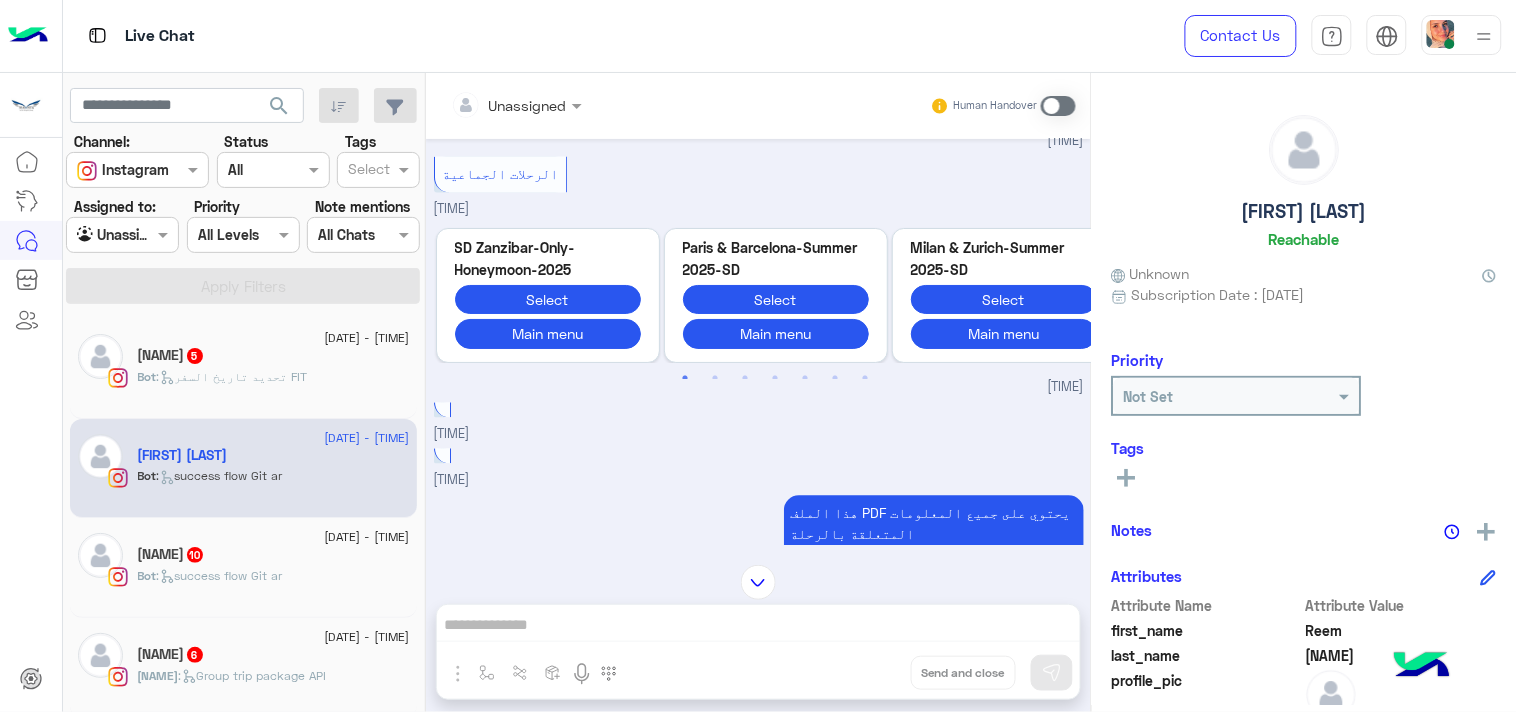 scroll, scrollTop: 1168, scrollLeft: 0, axis: vertical 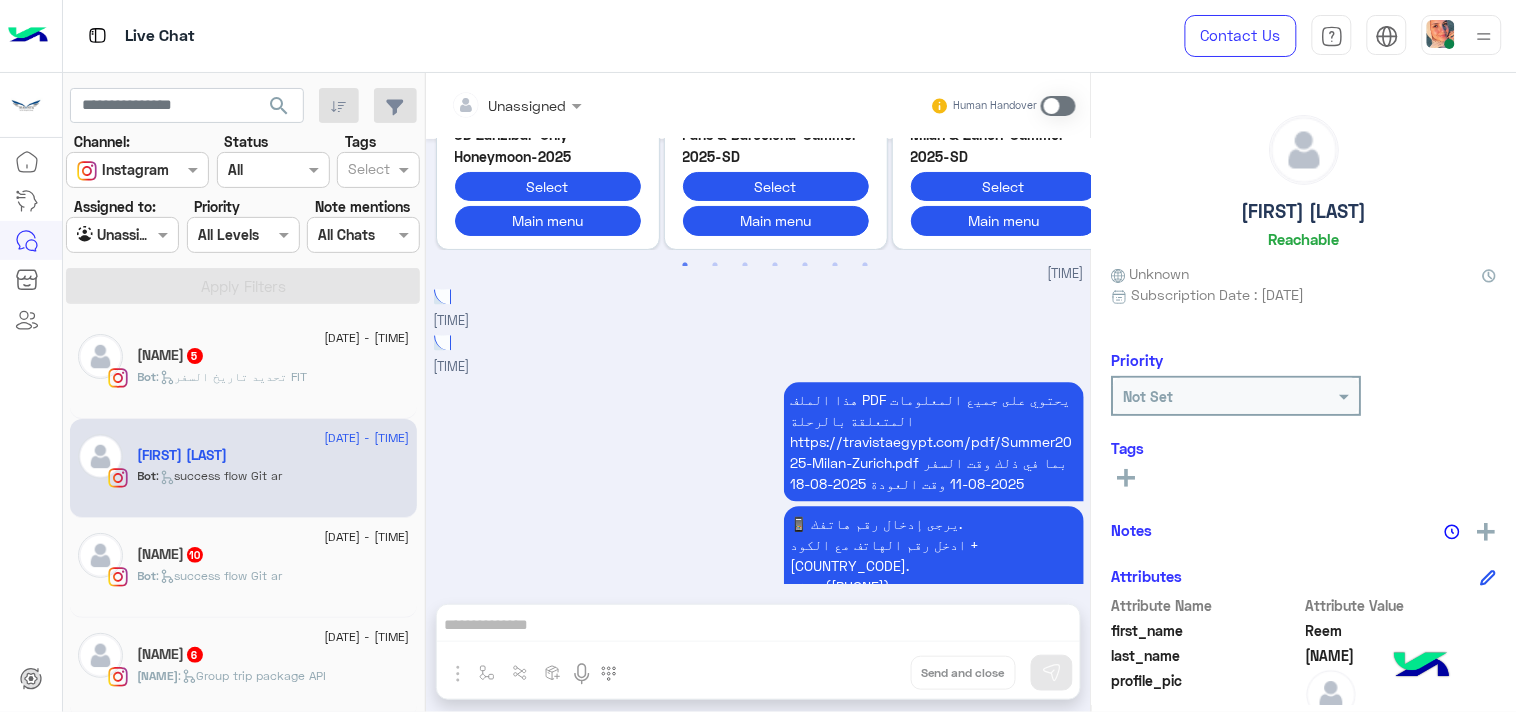 click on "Mohamed   10" 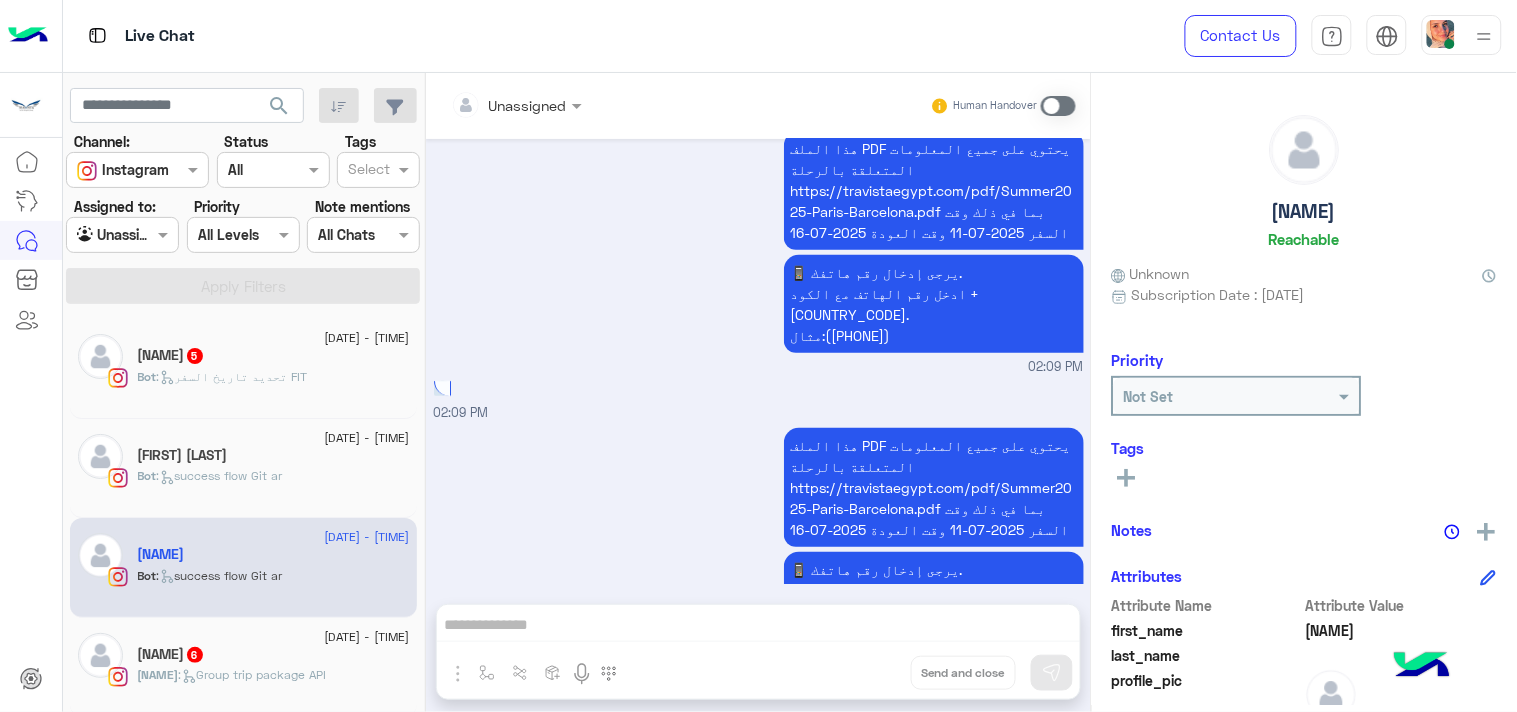 scroll, scrollTop: 2674, scrollLeft: 0, axis: vertical 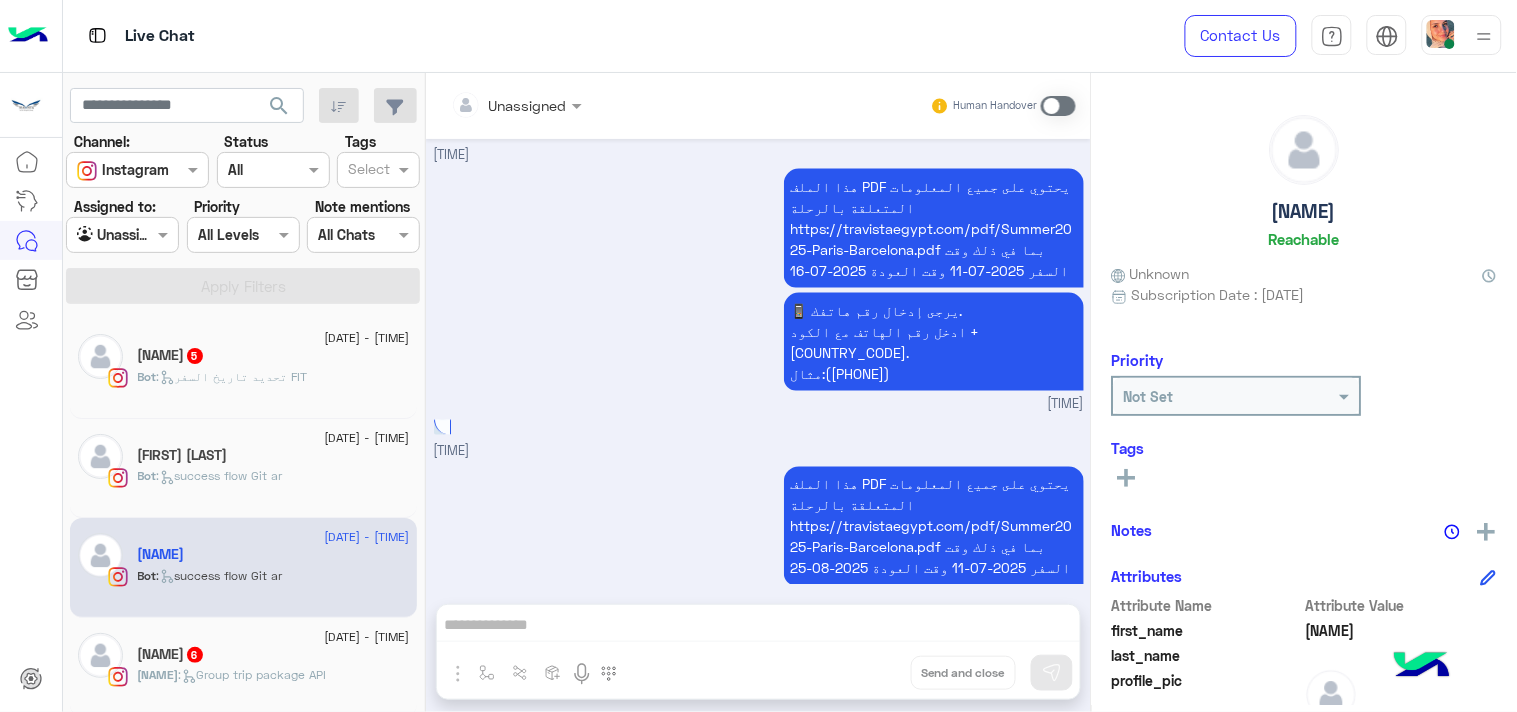 click on "Nermeen Ali  6" 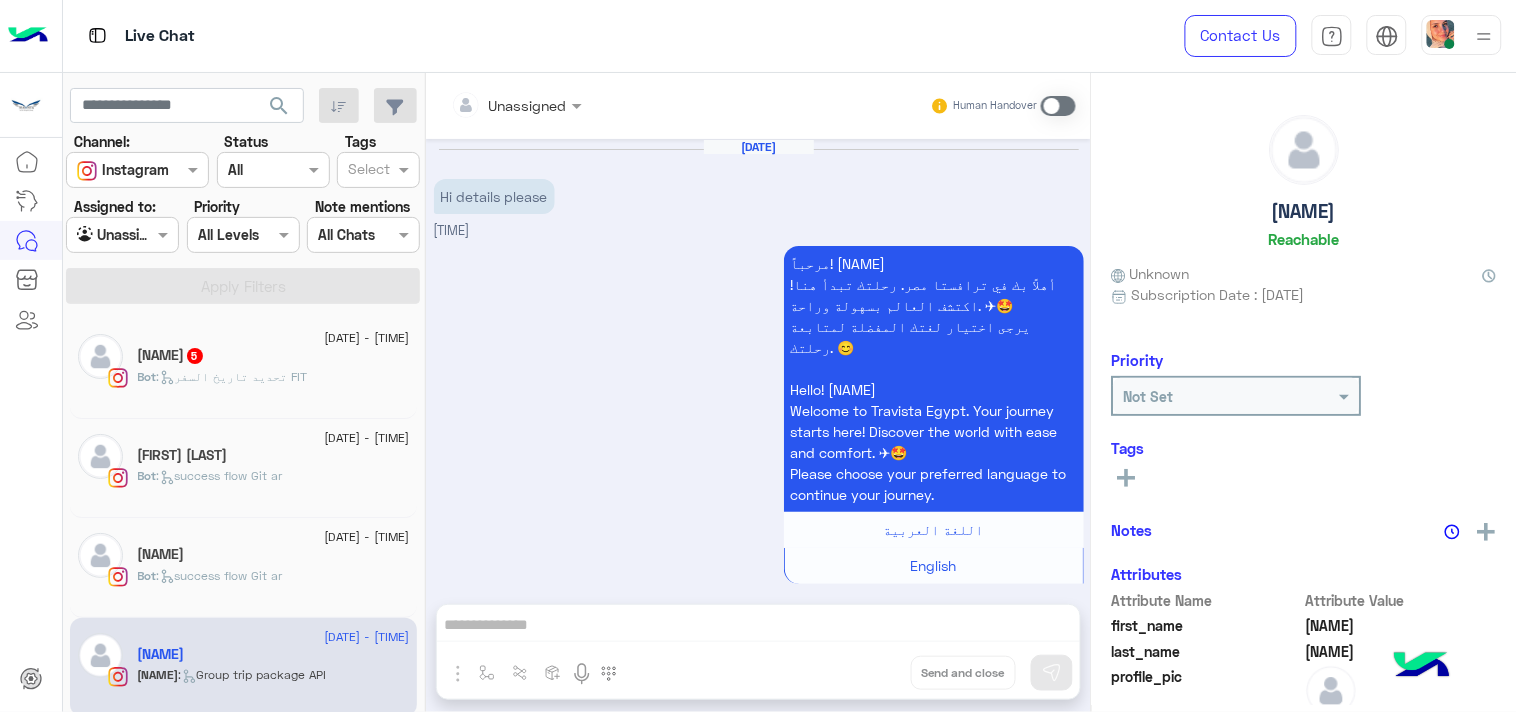 scroll, scrollTop: 1062, scrollLeft: 0, axis: vertical 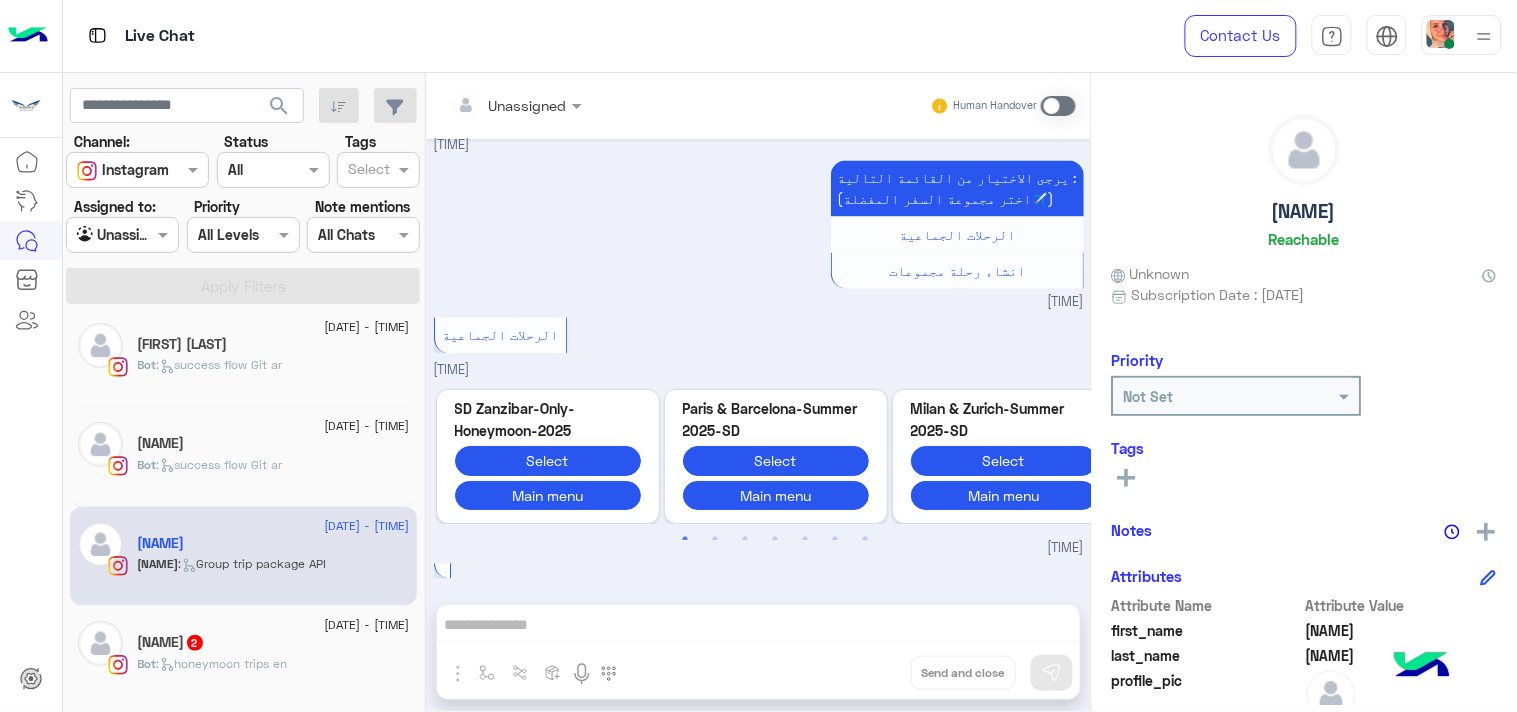 click on "Ahmed   2" 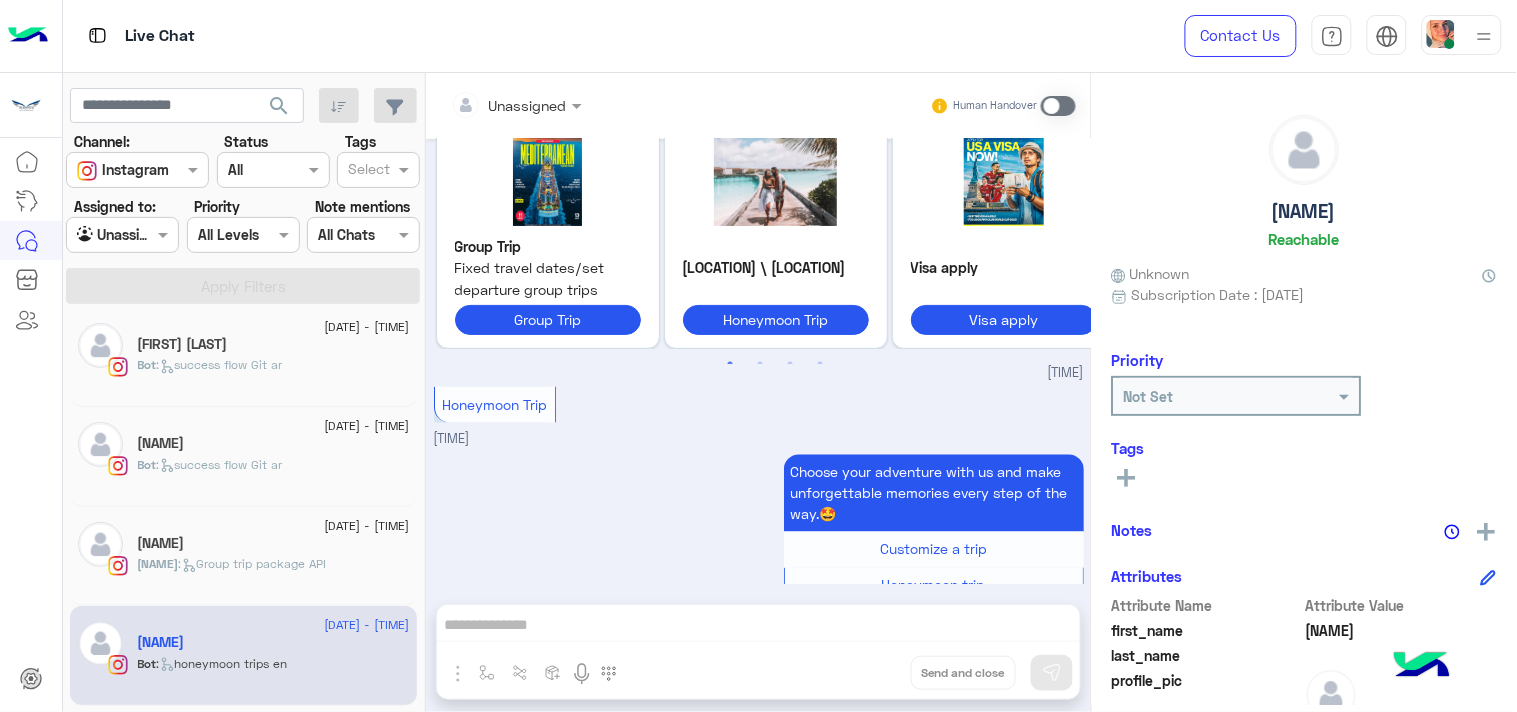 scroll, scrollTop: 747, scrollLeft: 0, axis: vertical 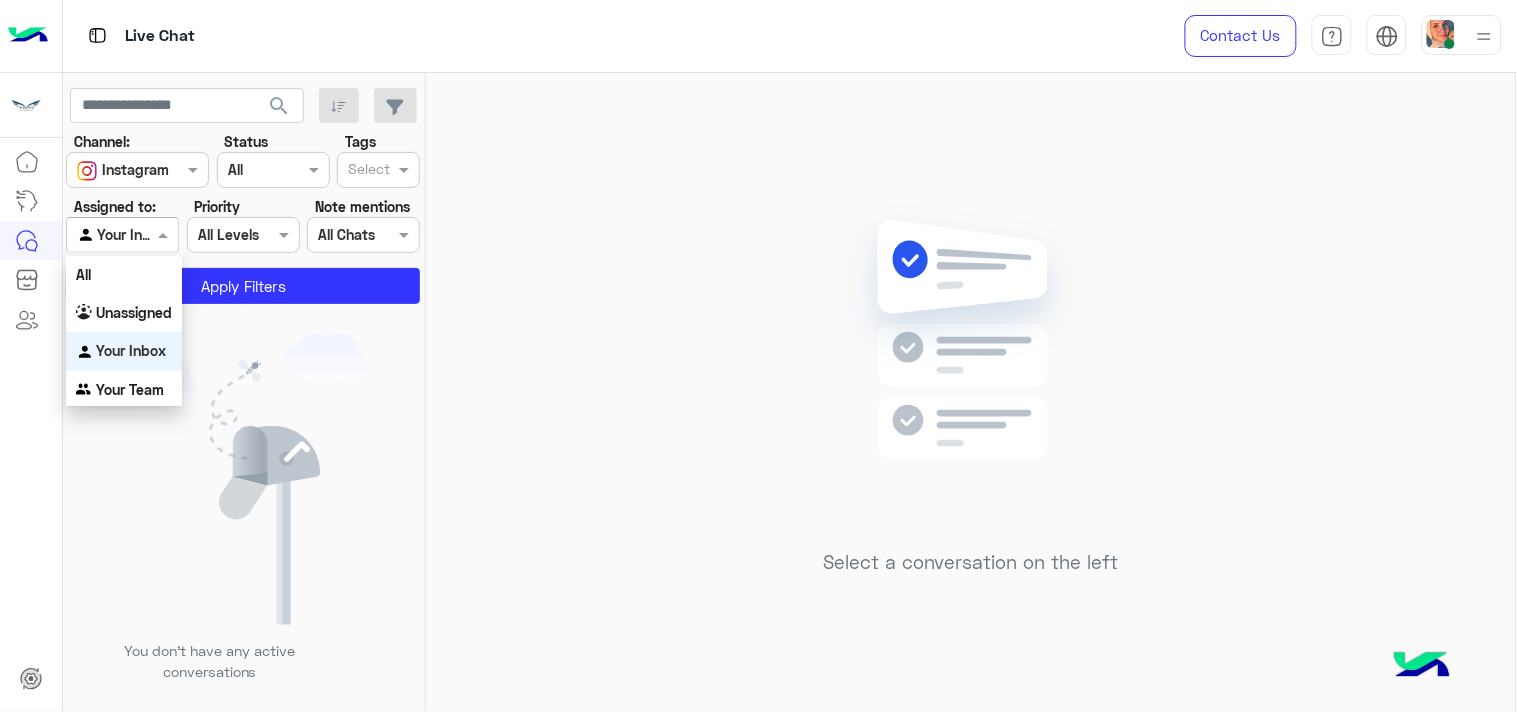 click at bounding box center (122, 234) 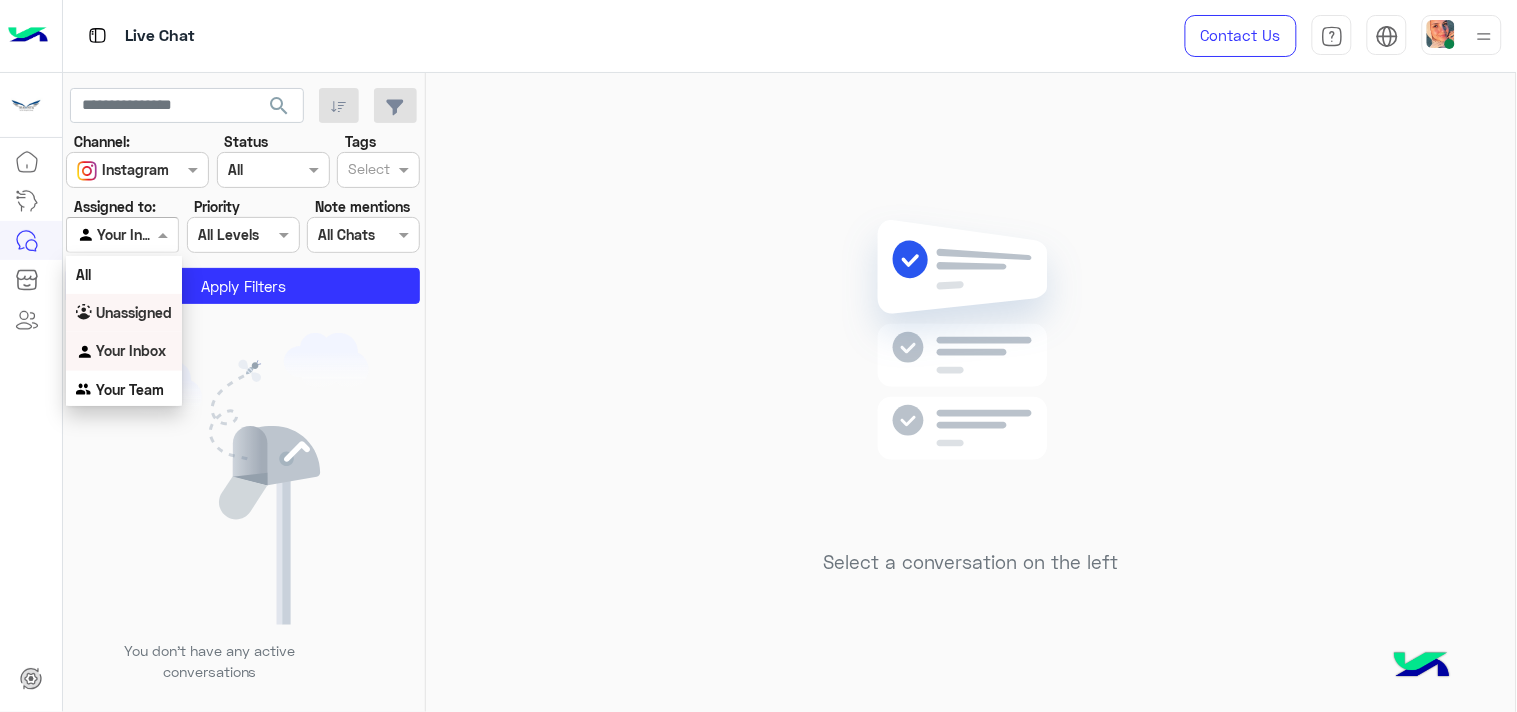 click on "Unassigned" at bounding box center (124, 313) 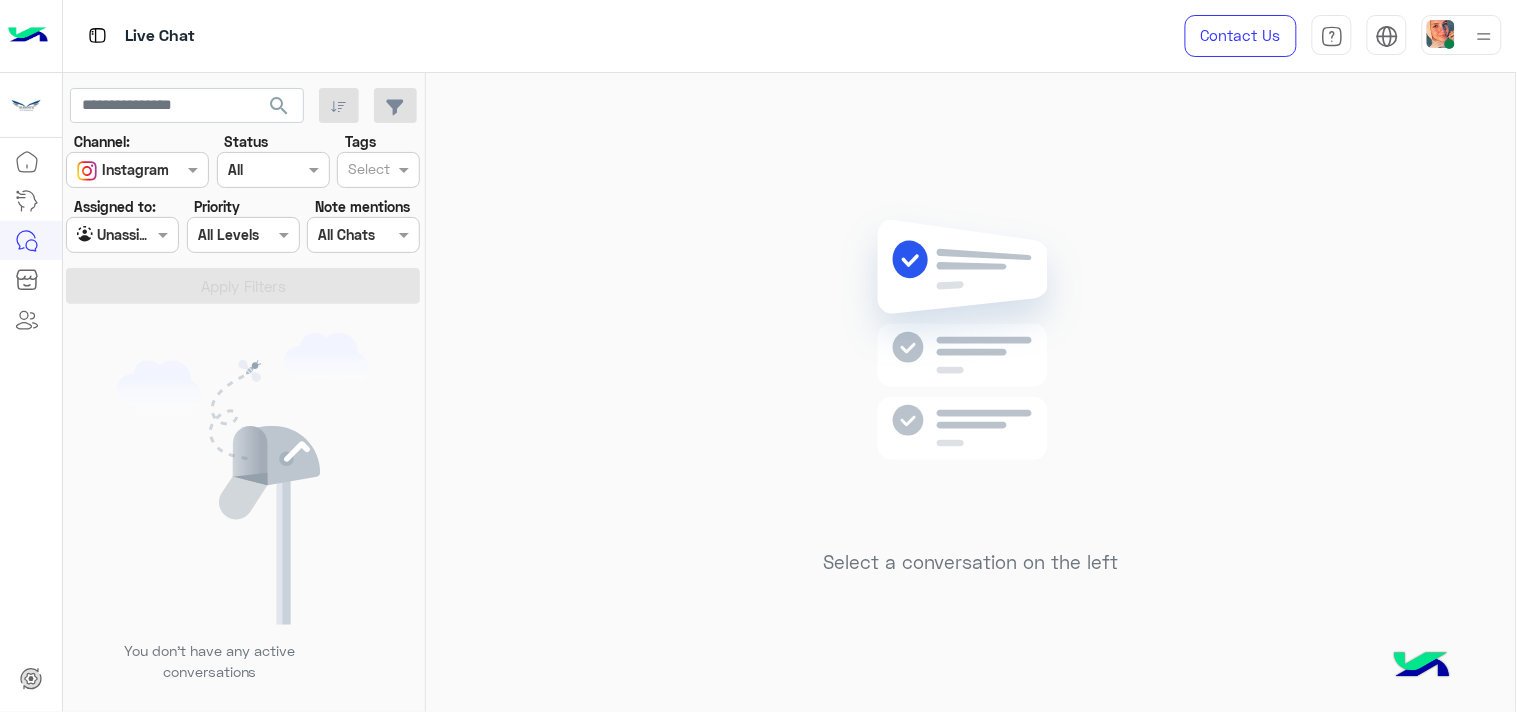 click at bounding box center [122, 234] 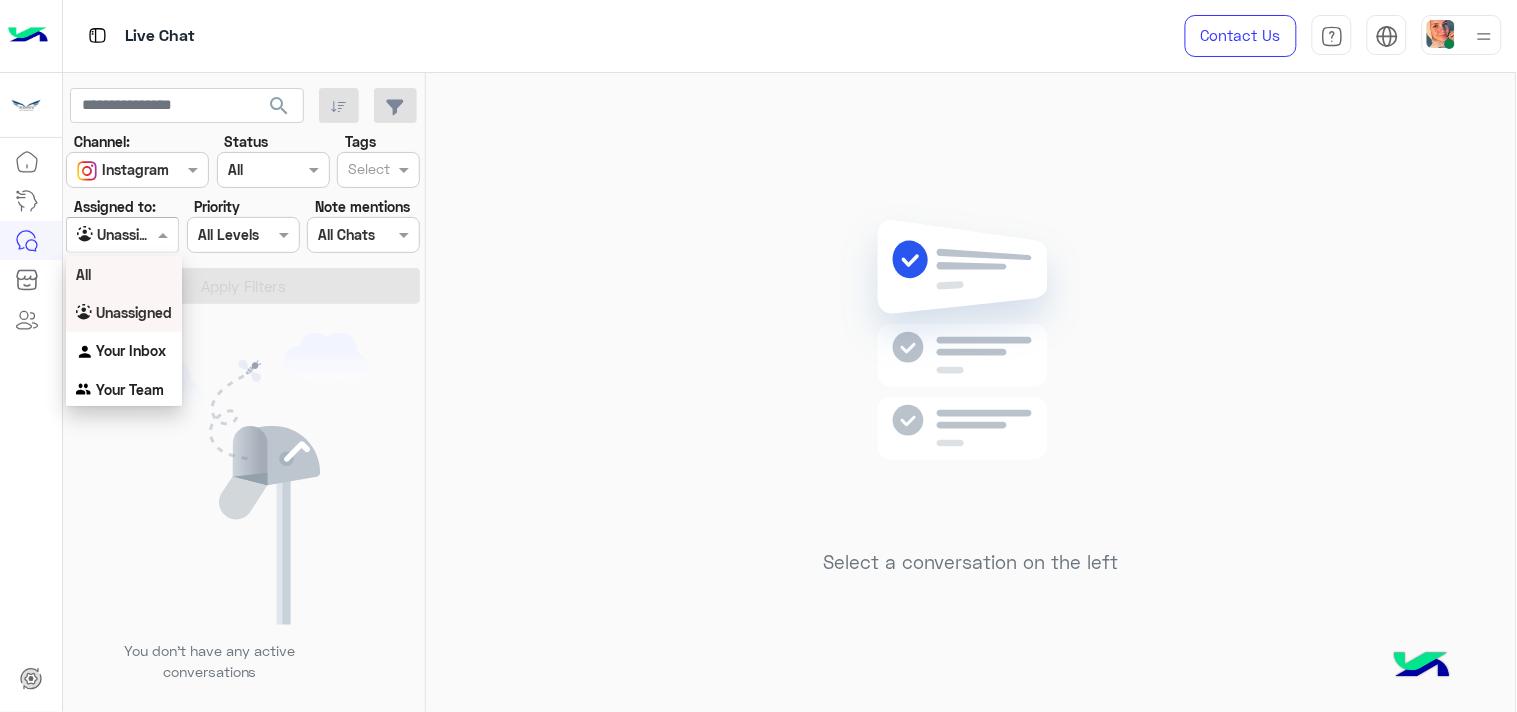 click on "All" at bounding box center (124, 274) 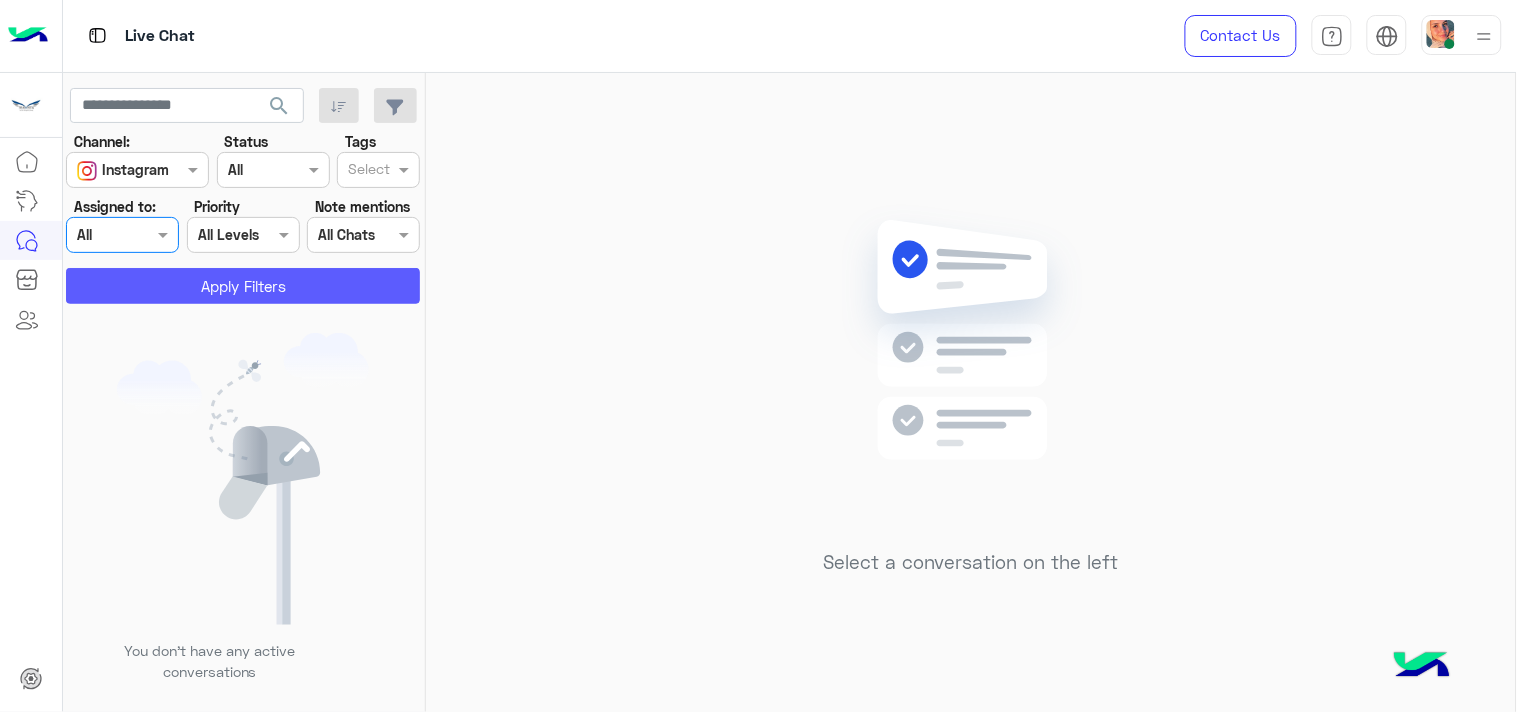 click on "Apply Filters" 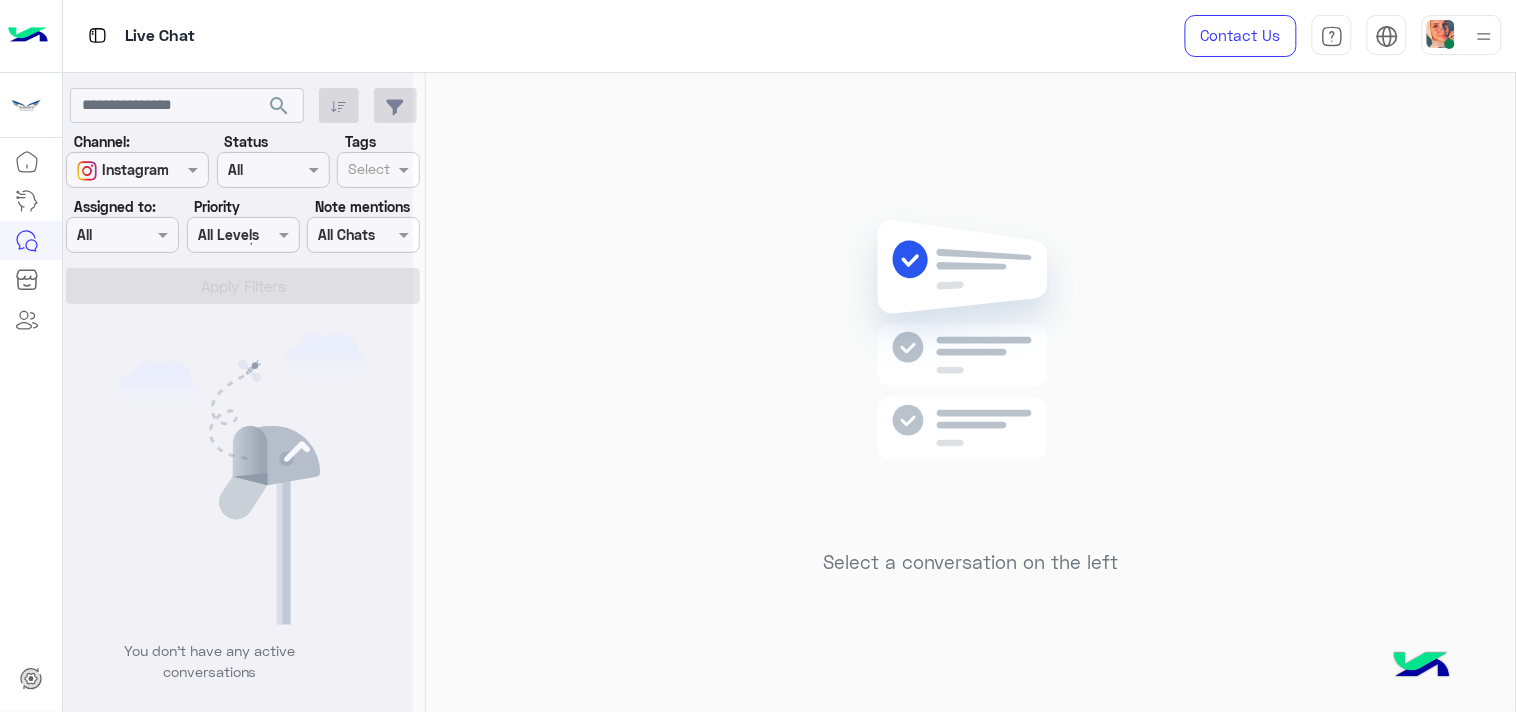 click 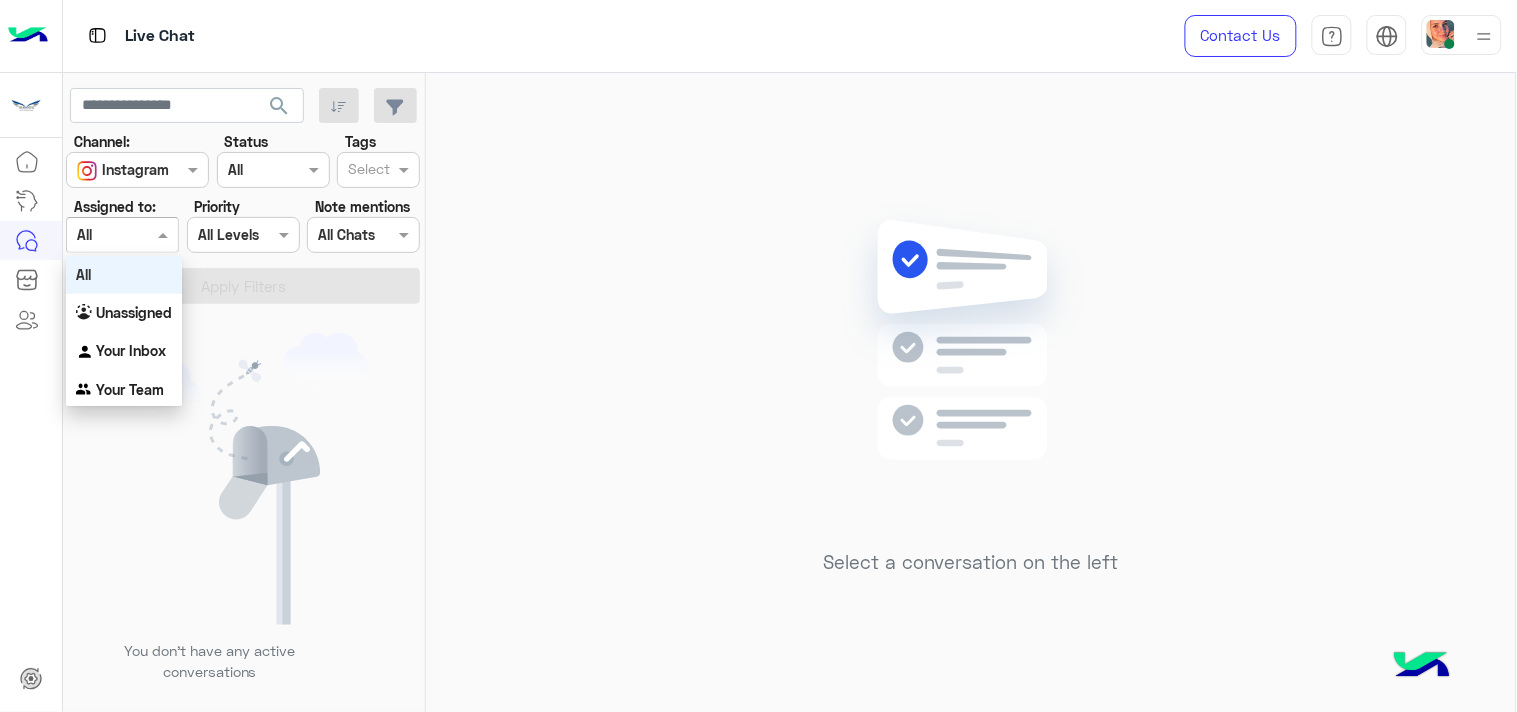click on "Agent Filter All" at bounding box center (122, 235) 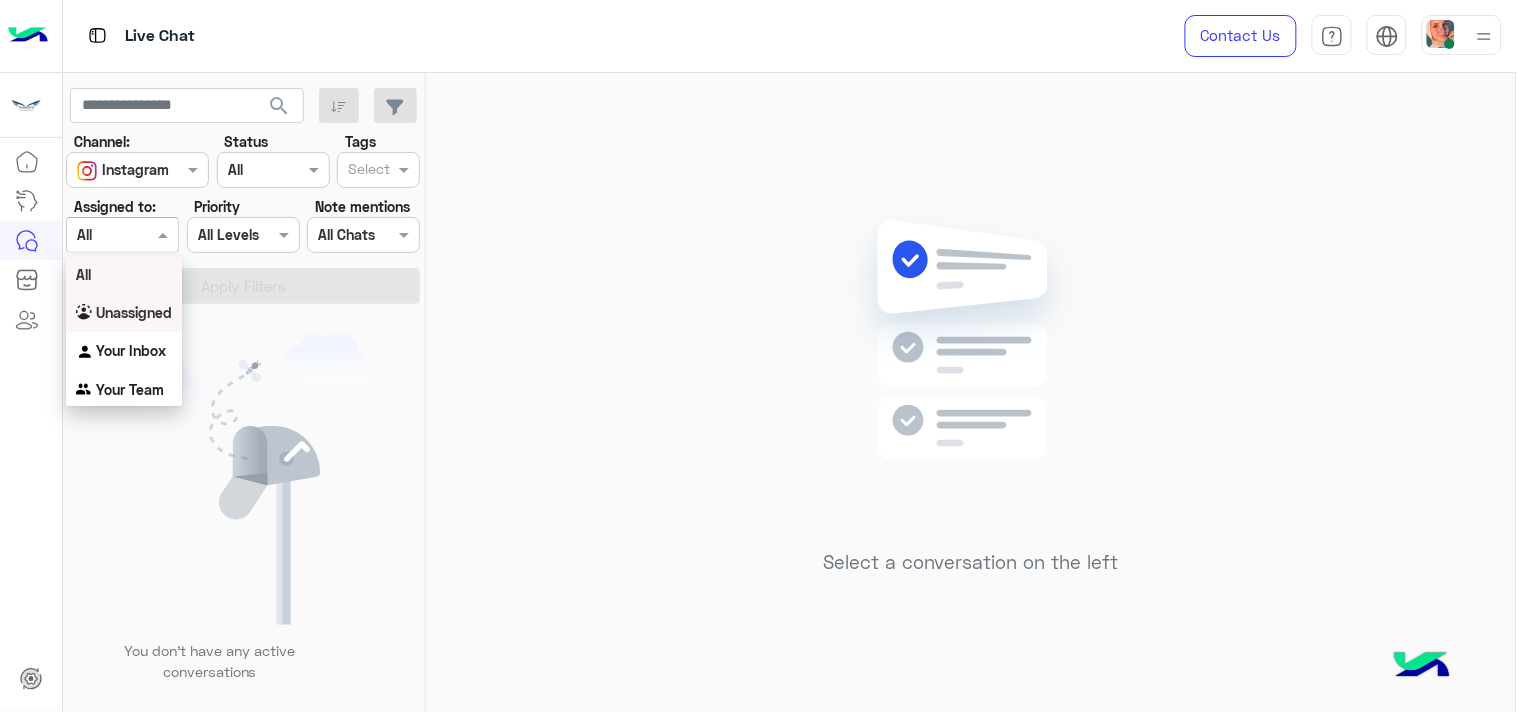 click on "Unassigned" at bounding box center (134, 312) 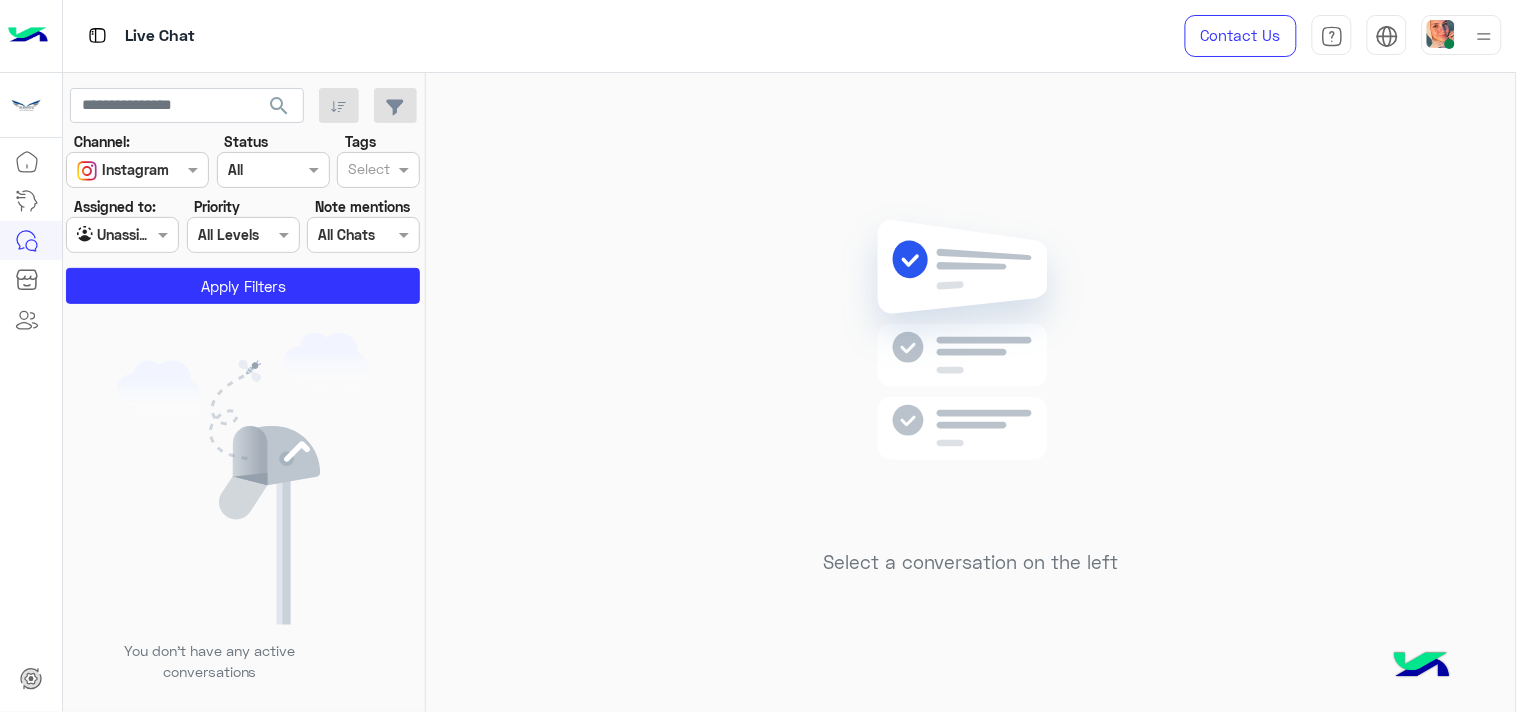 click on "Channel: Channel Instagram Status Channel All Tags Select Assigned to: Agent Filter Unassigned Priority All Levels All Levels Note mentions Select All Chats Apply Filters" 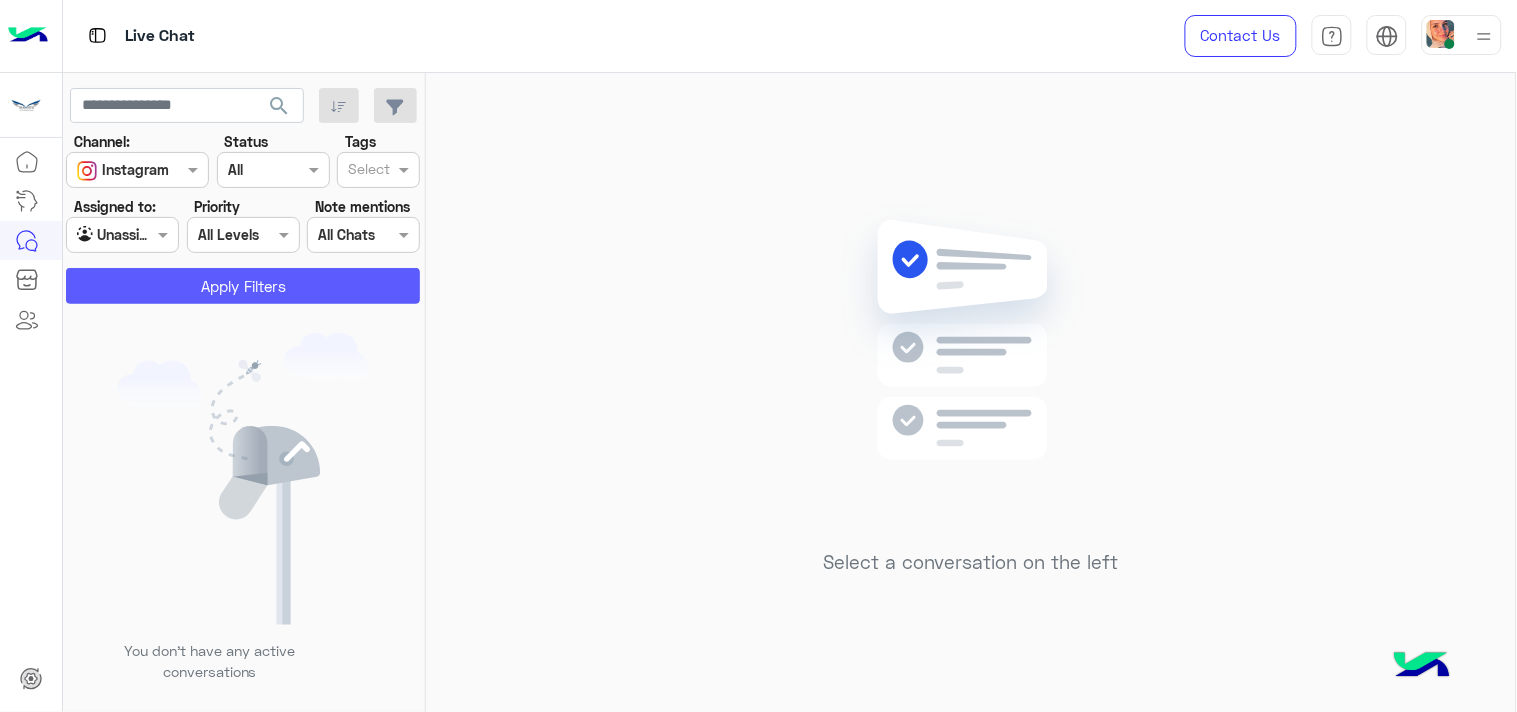 click on "Apply Filters" 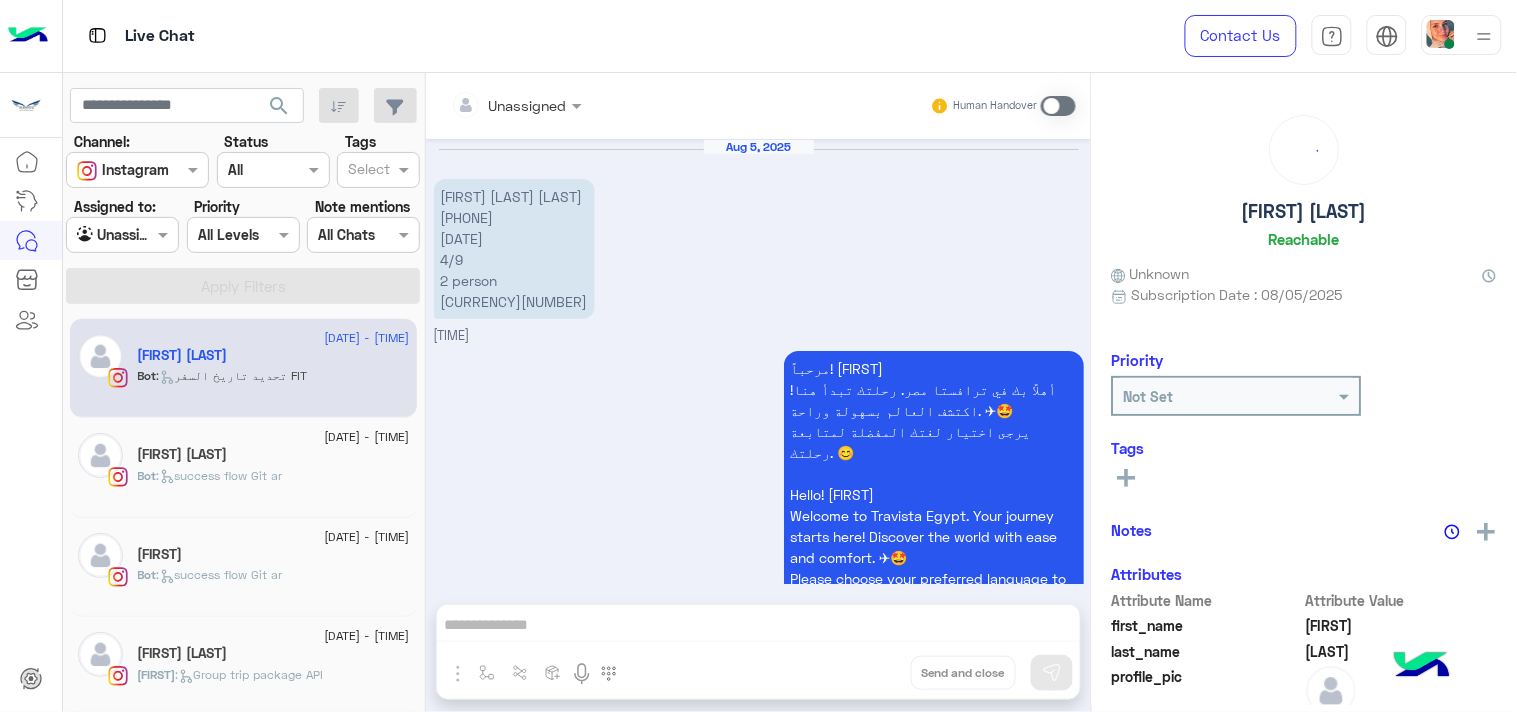 scroll, scrollTop: 1661, scrollLeft: 0, axis: vertical 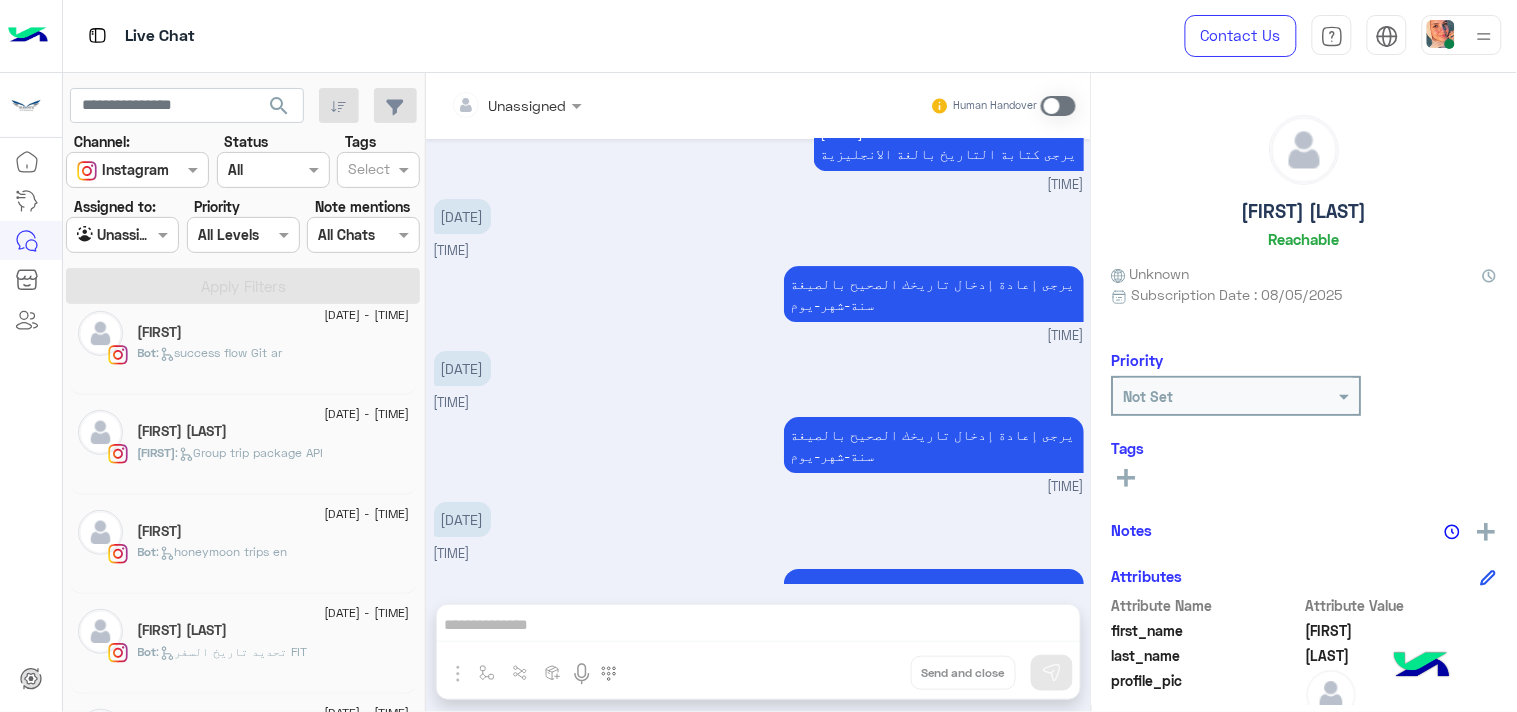 click on "[FIRST] :   Group trip package API" 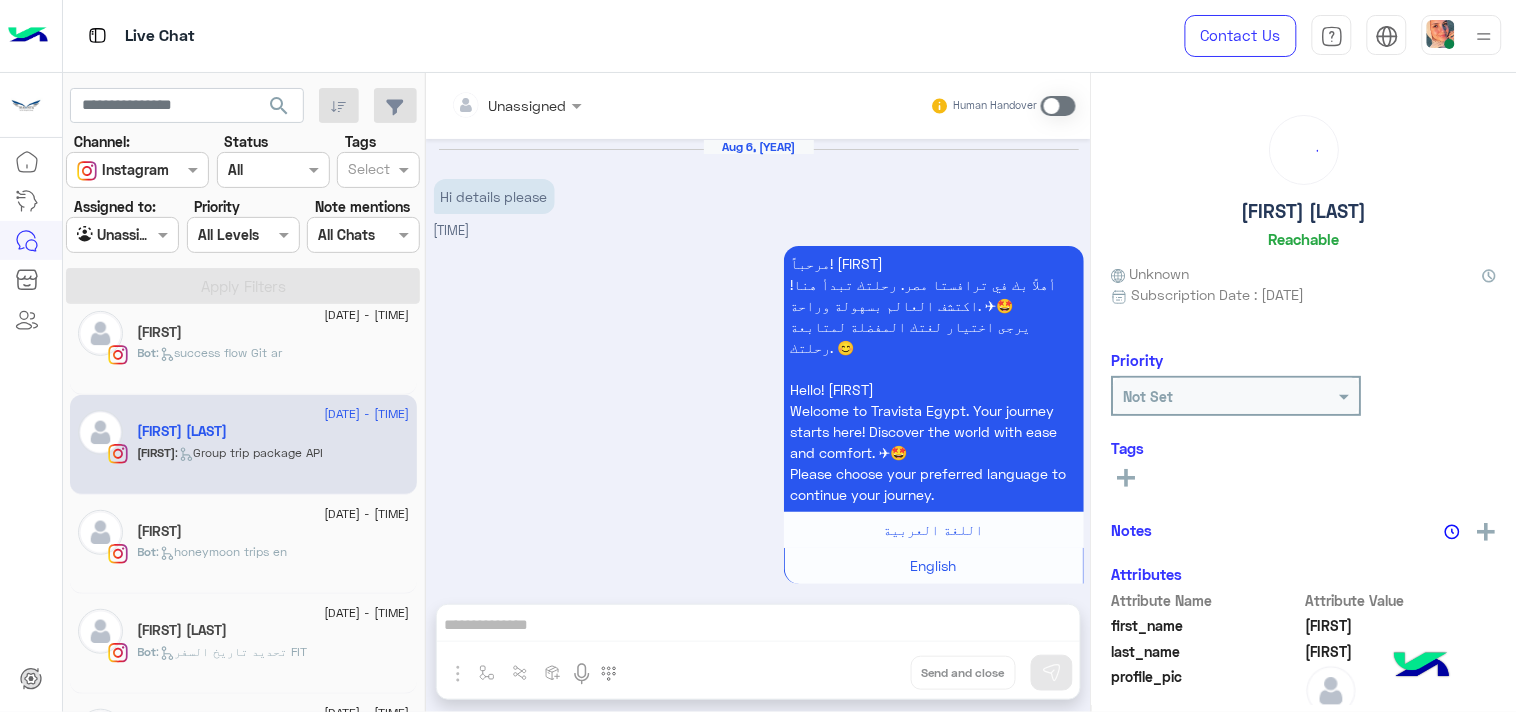 scroll, scrollTop: 1062, scrollLeft: 0, axis: vertical 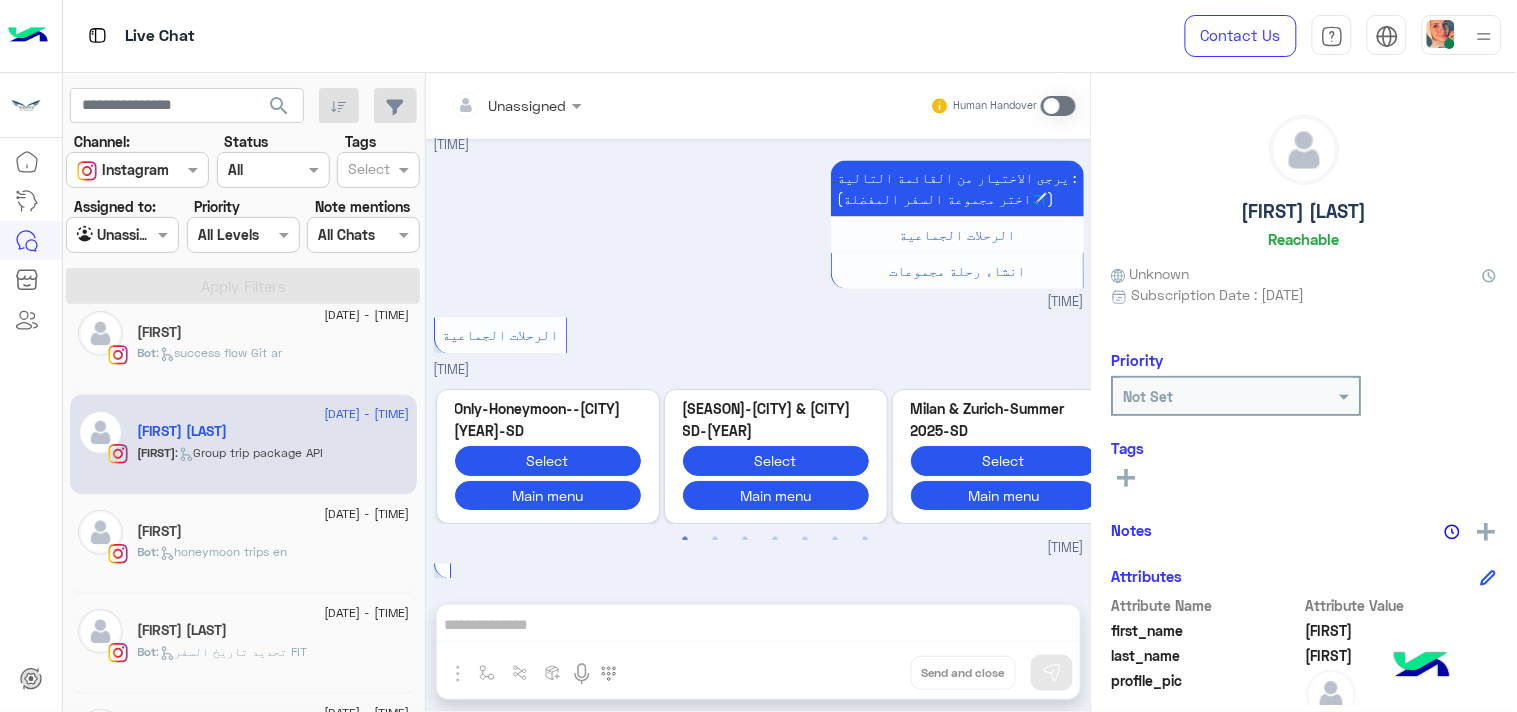drag, startPoint x: 245, startPoint y: 354, endPoint x: 498, endPoint y: 508, distance: 296.18405 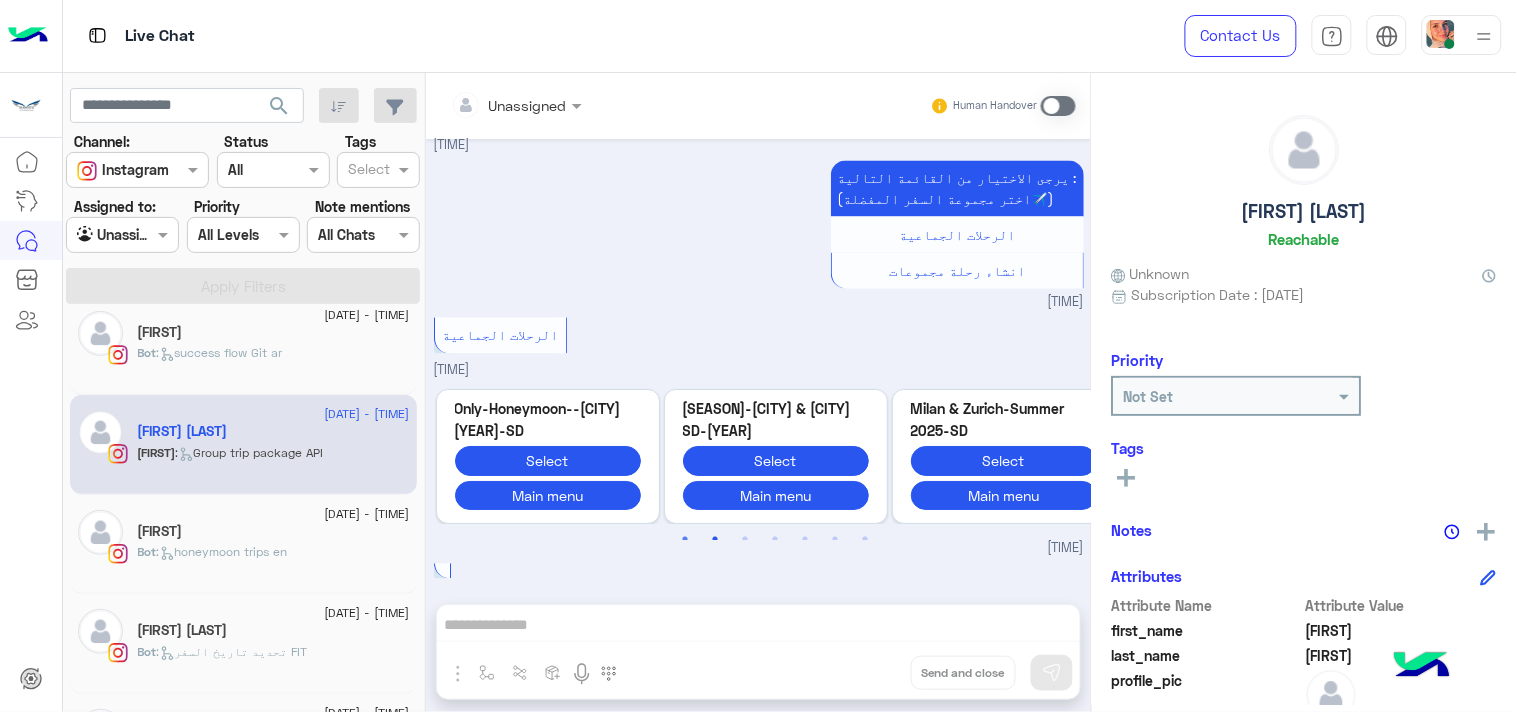 click on "2" at bounding box center (715, 540) 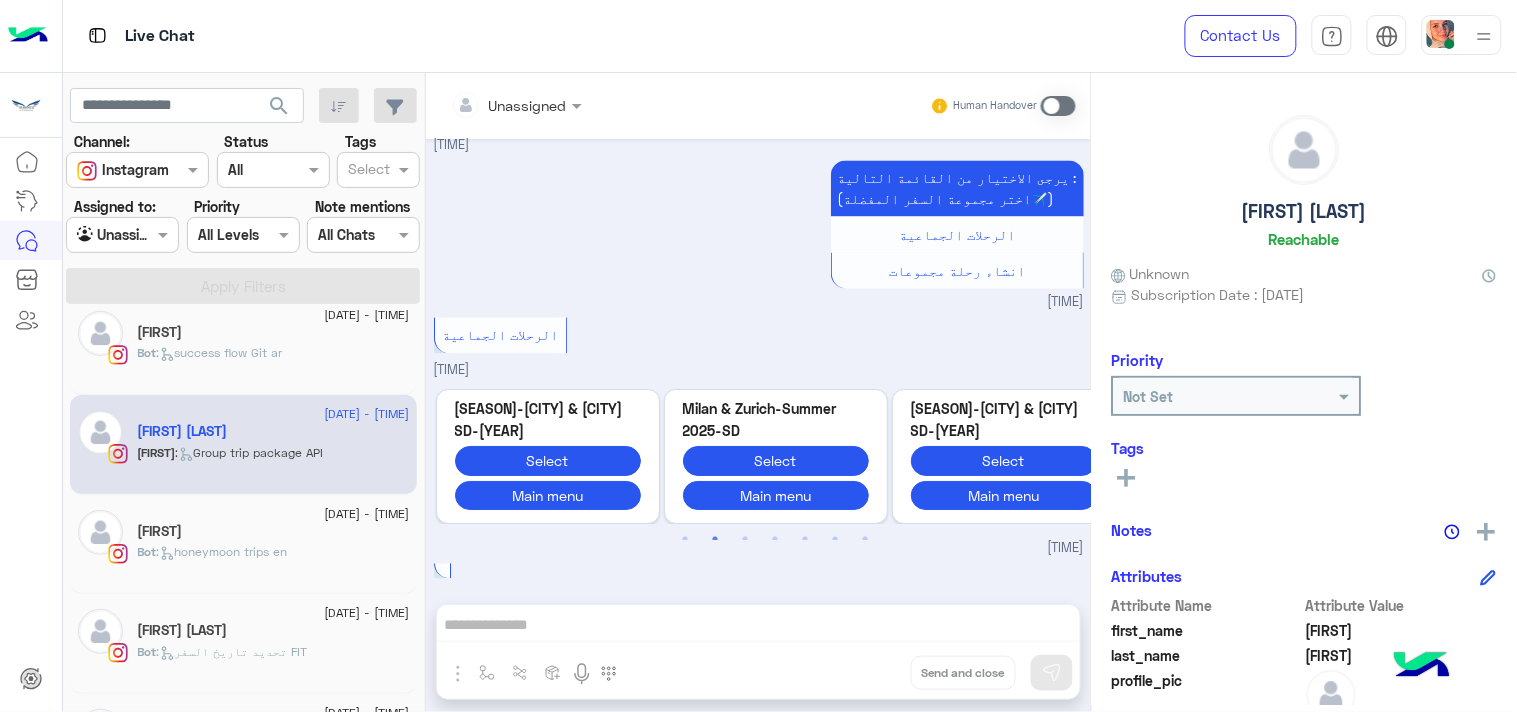 click on "2" at bounding box center [715, 540] 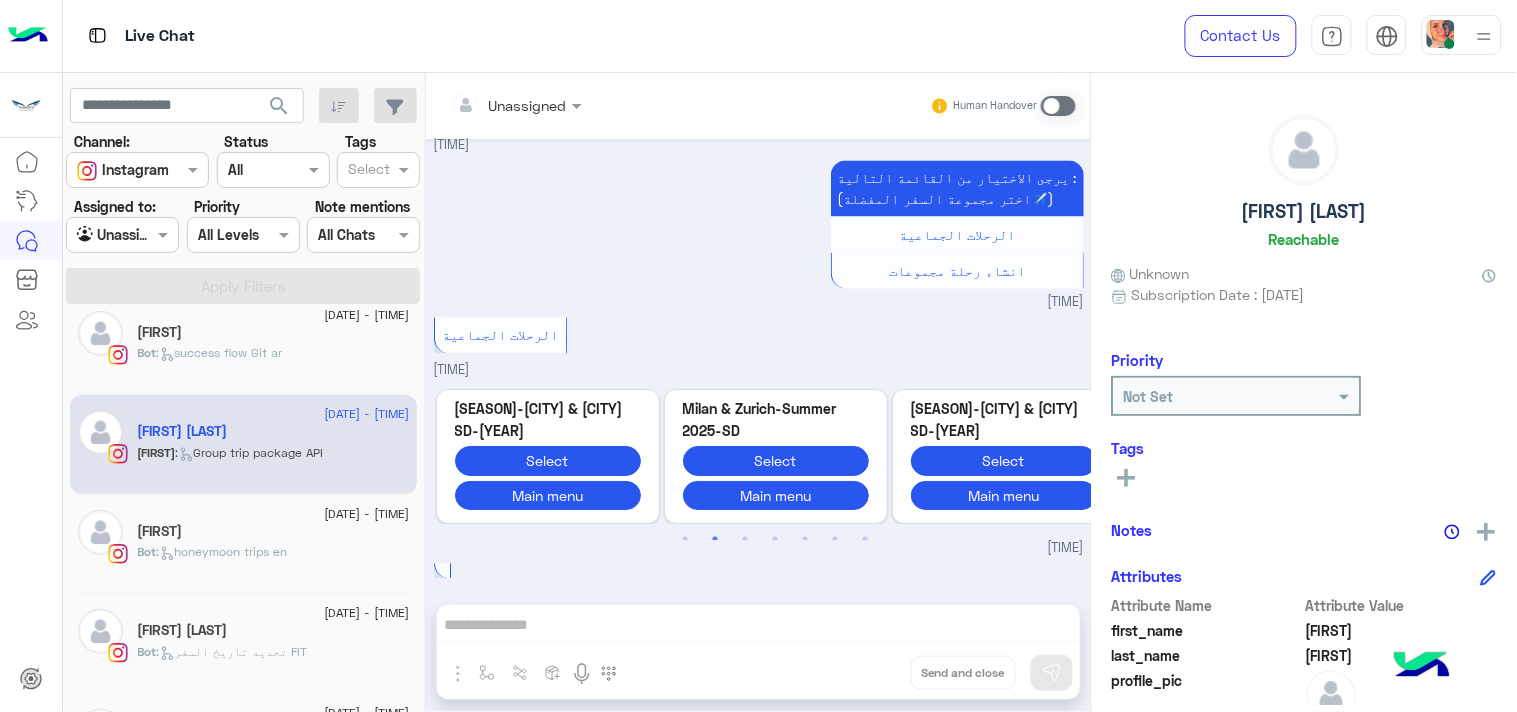 click on "[TIME]" at bounding box center [759, 549] 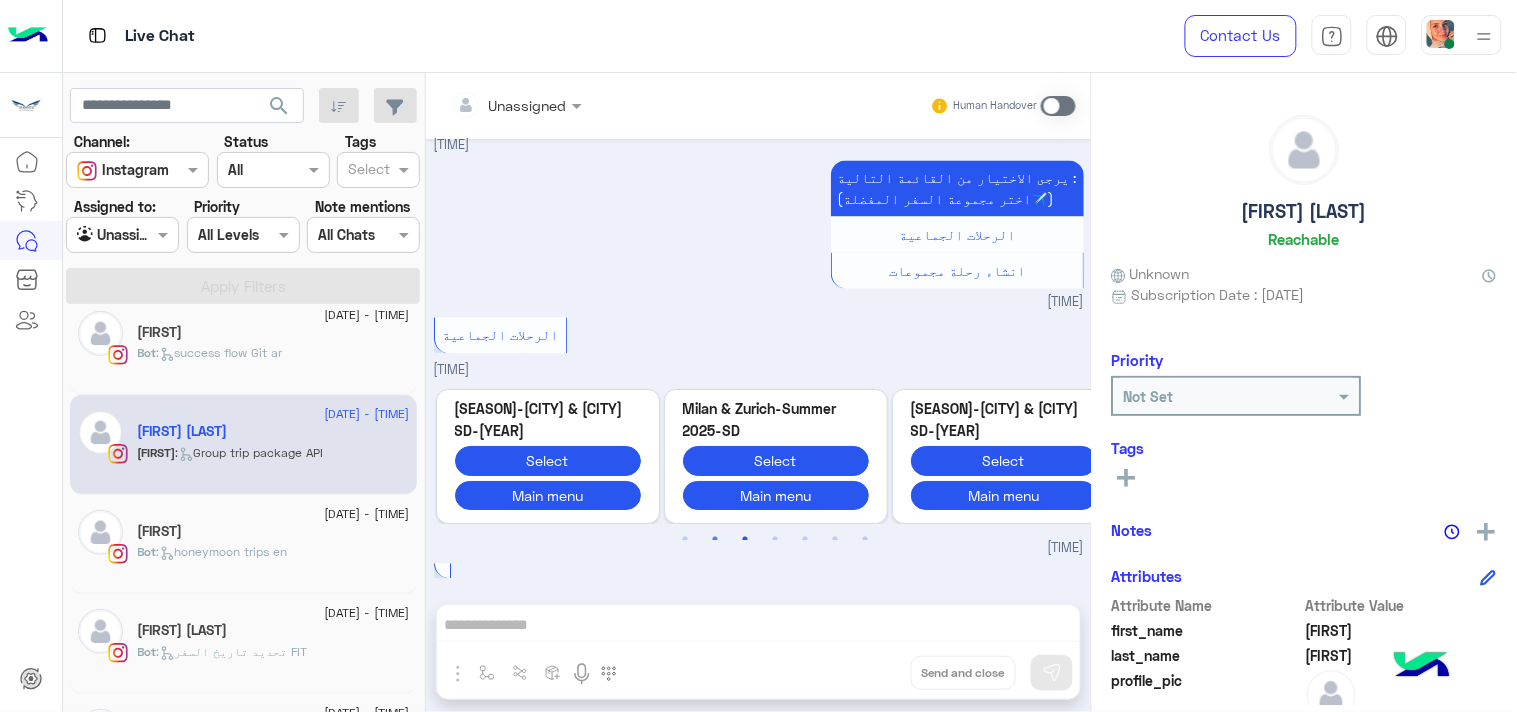 click on "3" at bounding box center (745, 540) 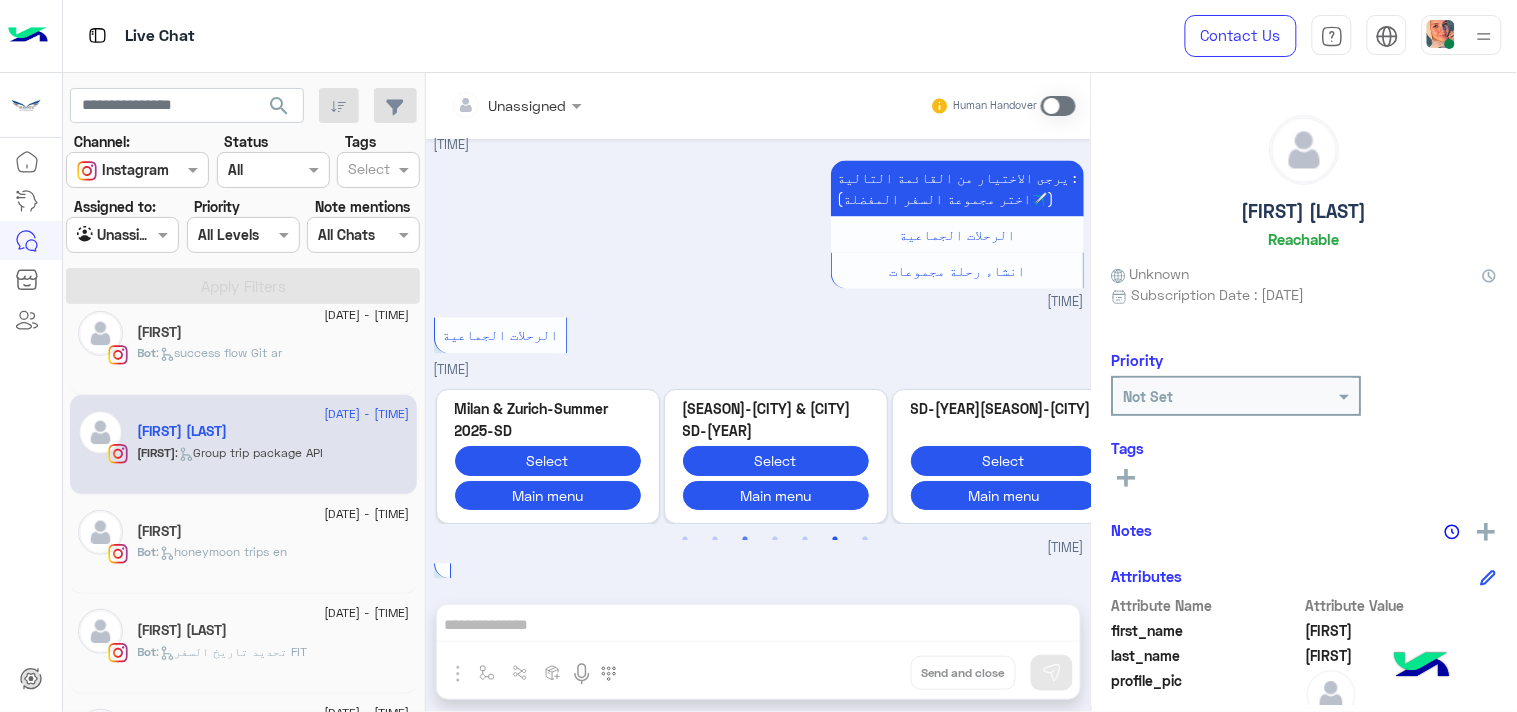 click on "6" at bounding box center (835, 540) 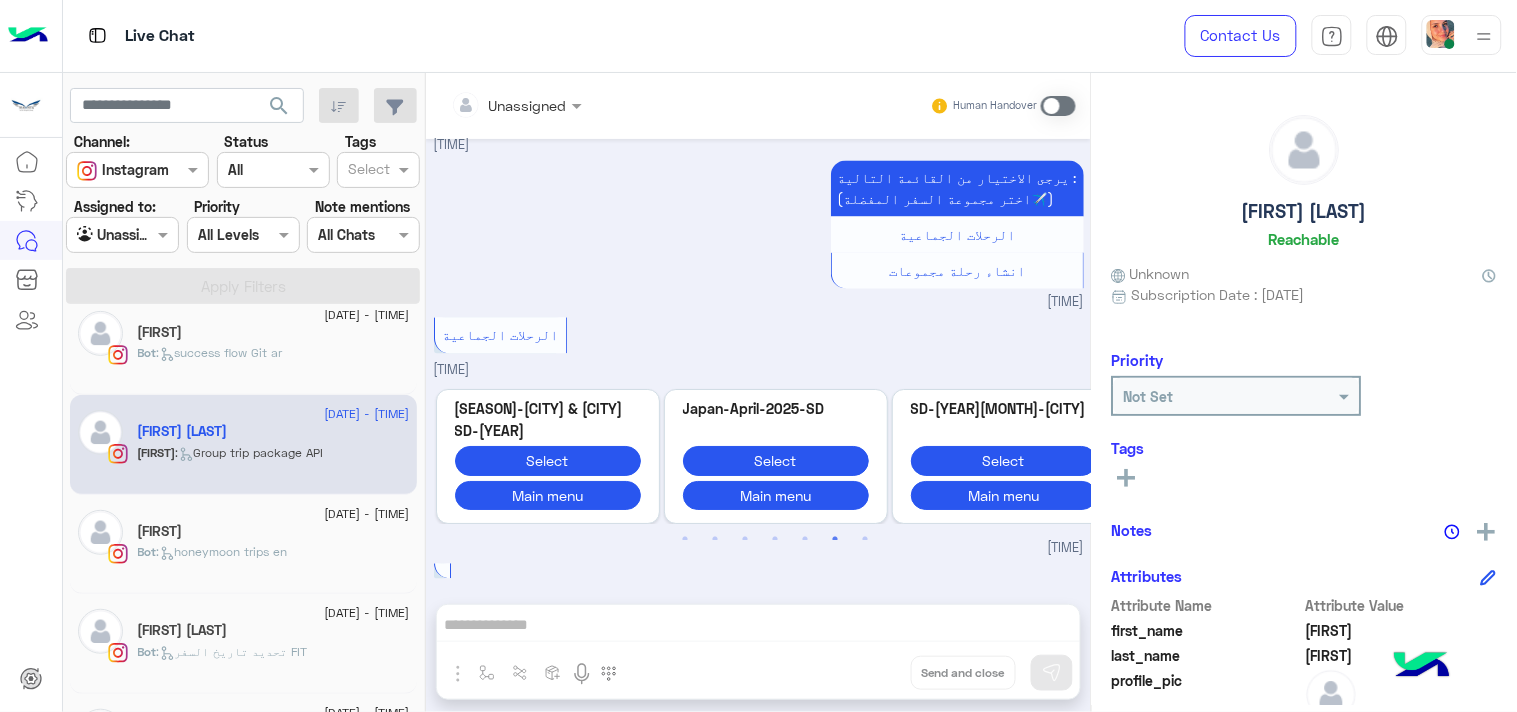 click on "[TIME]" at bounding box center [759, 549] 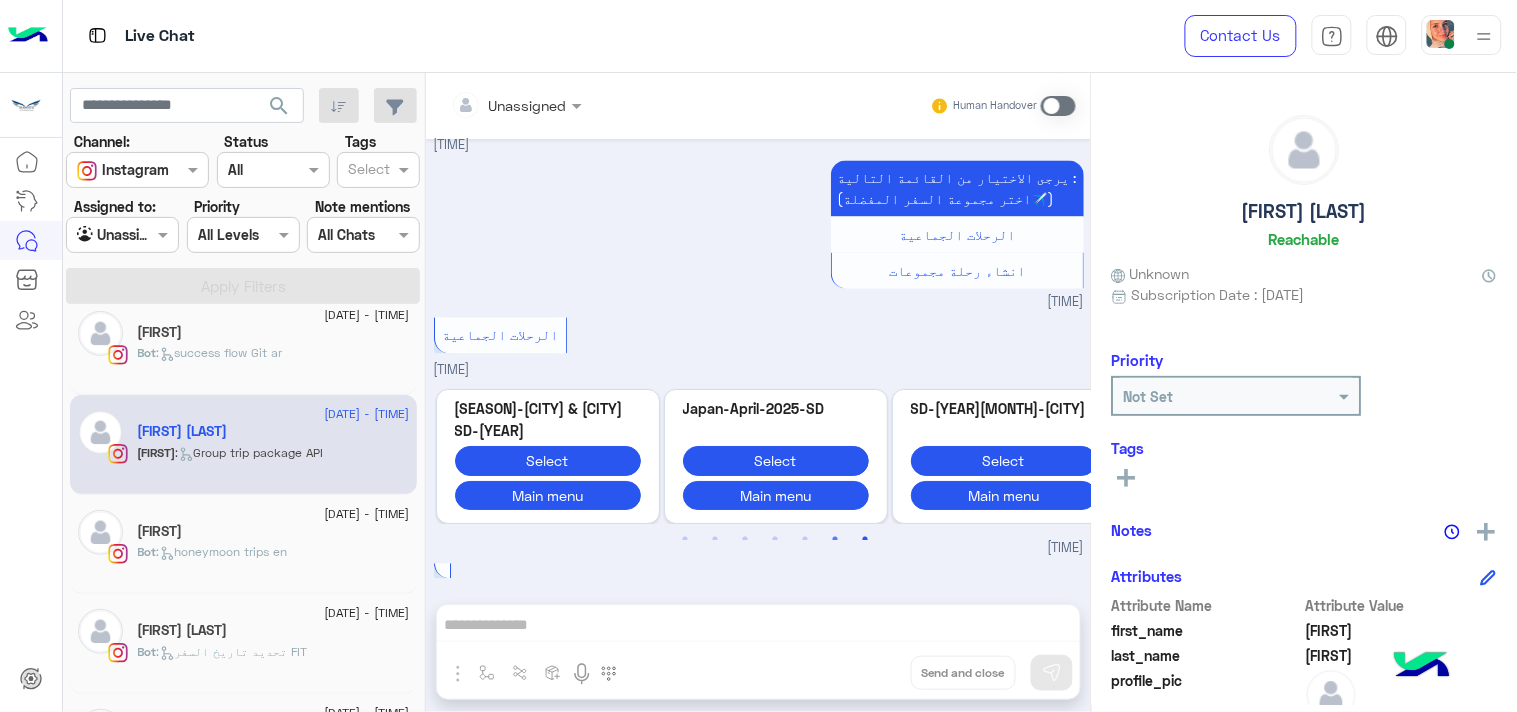 click on "7" at bounding box center [865, 540] 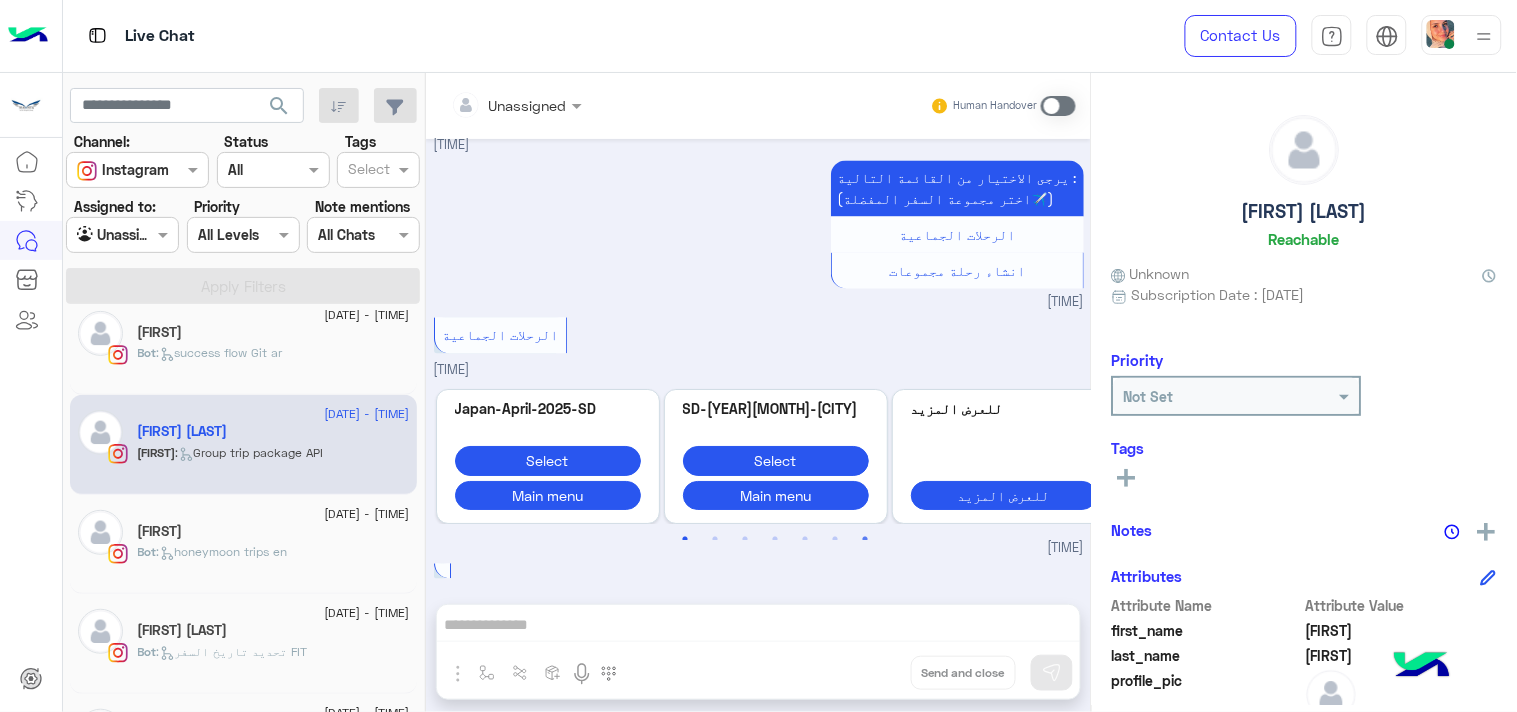 click on "1" at bounding box center [685, 540] 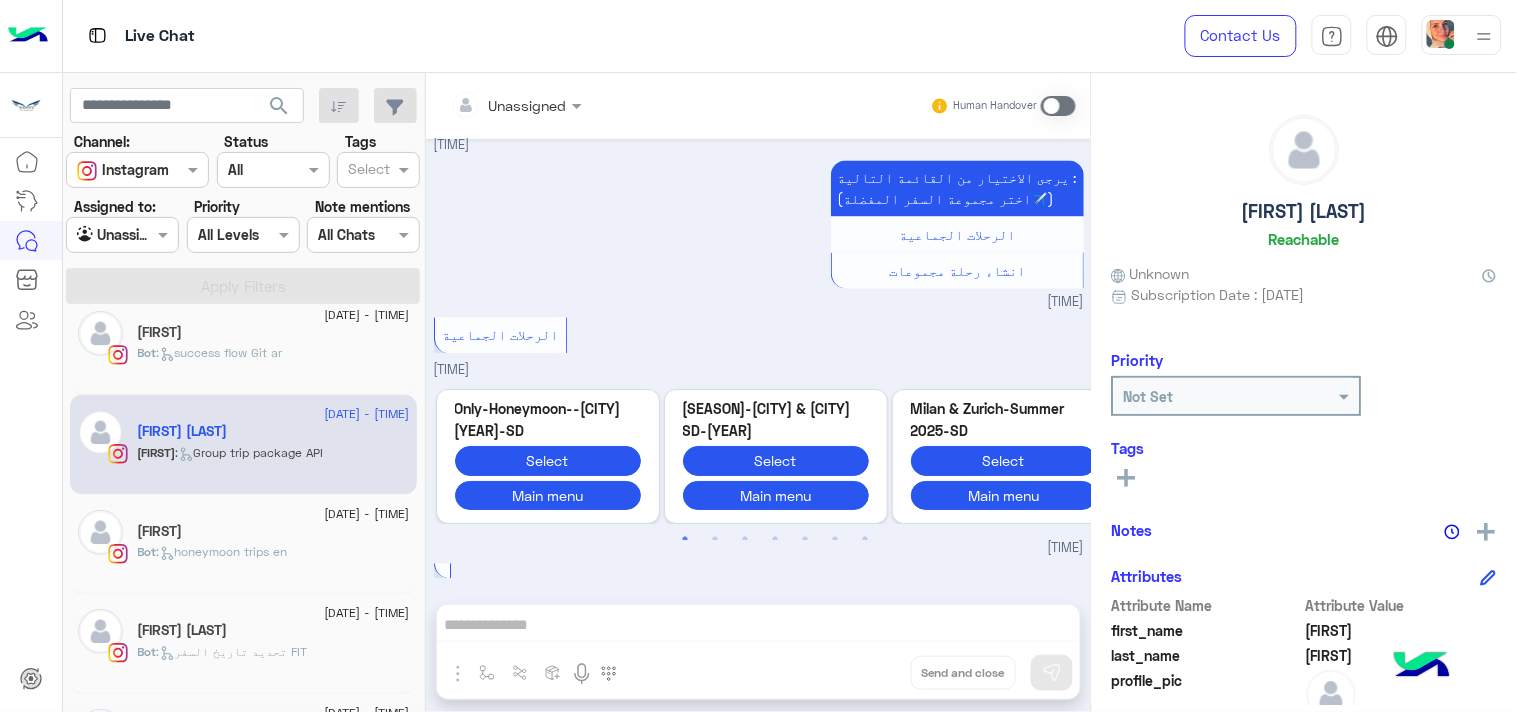 click on ":   honeymoon trips en" 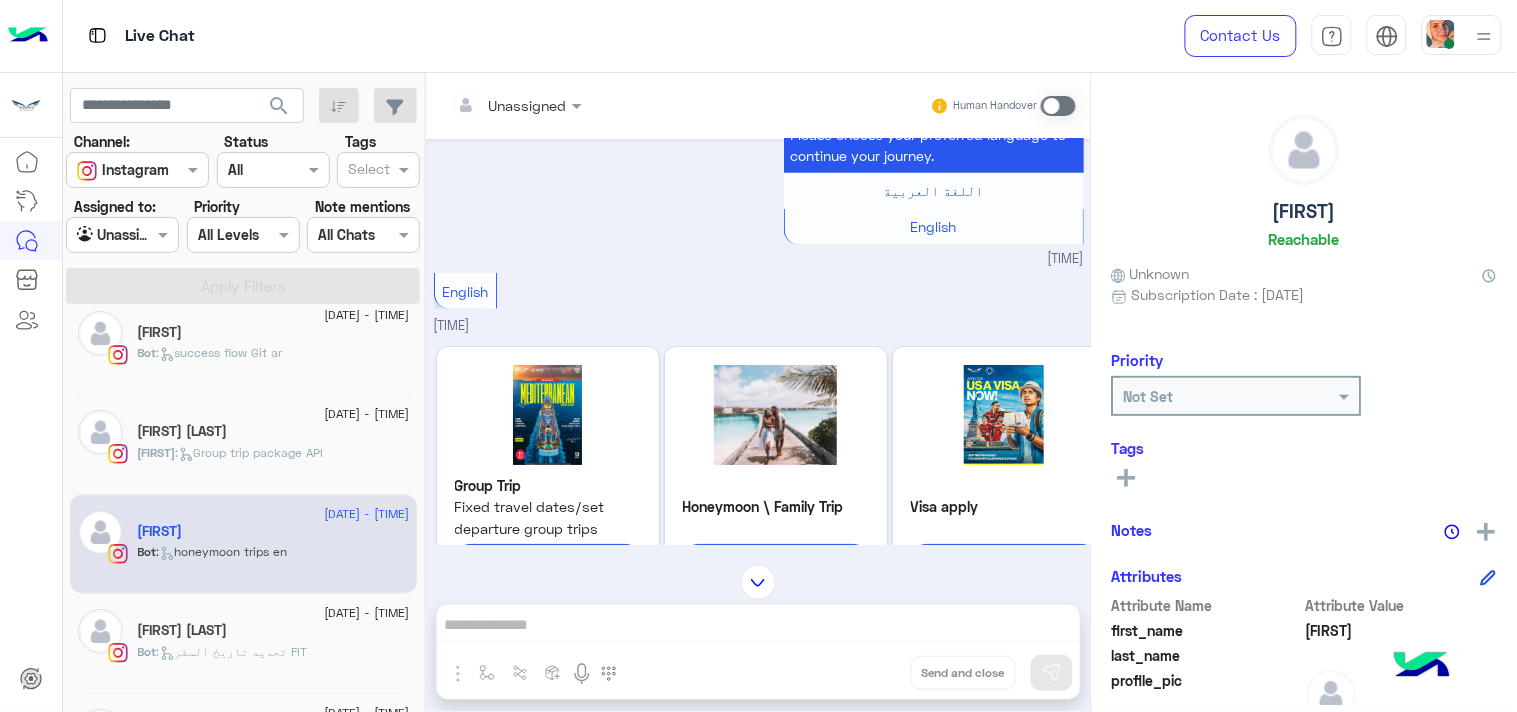 scroll, scrollTop: 555, scrollLeft: 0, axis: vertical 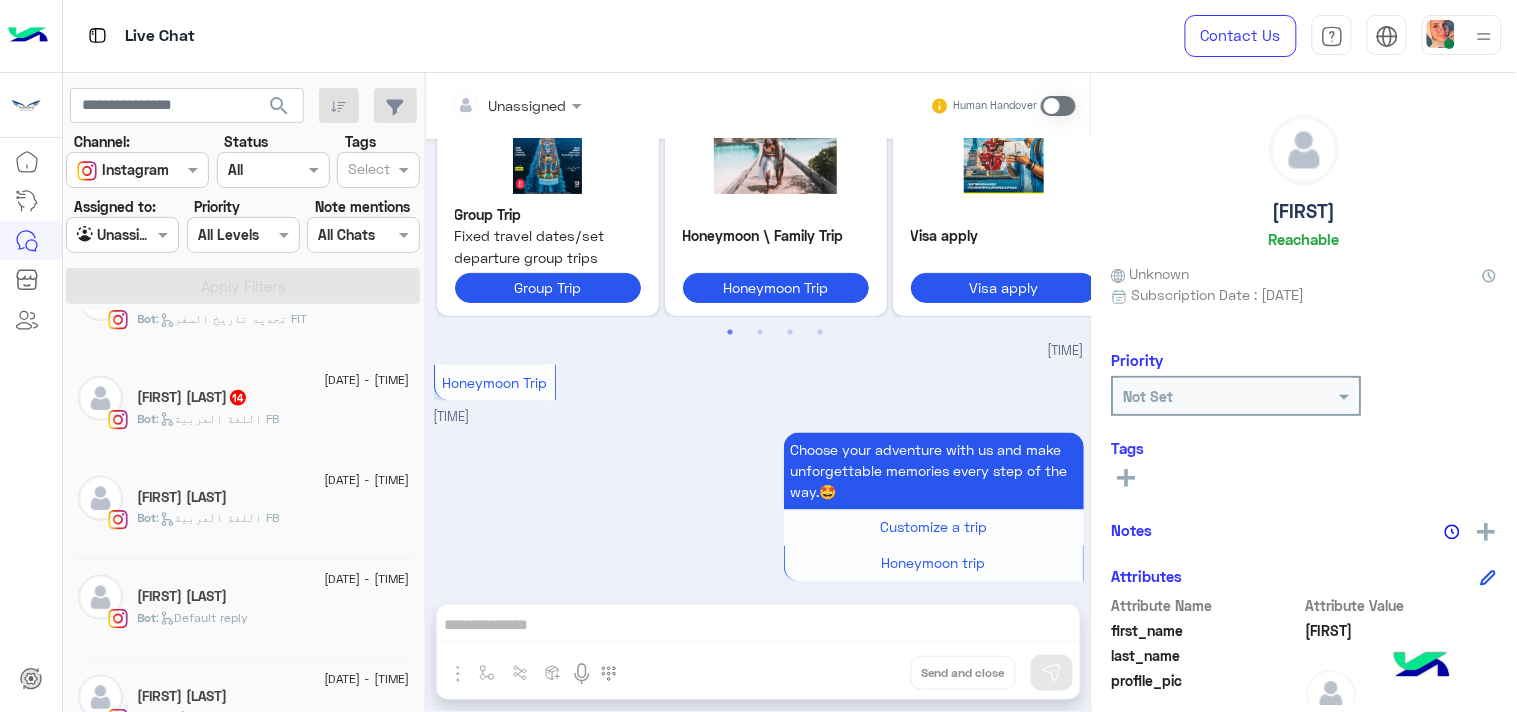 click on "14" 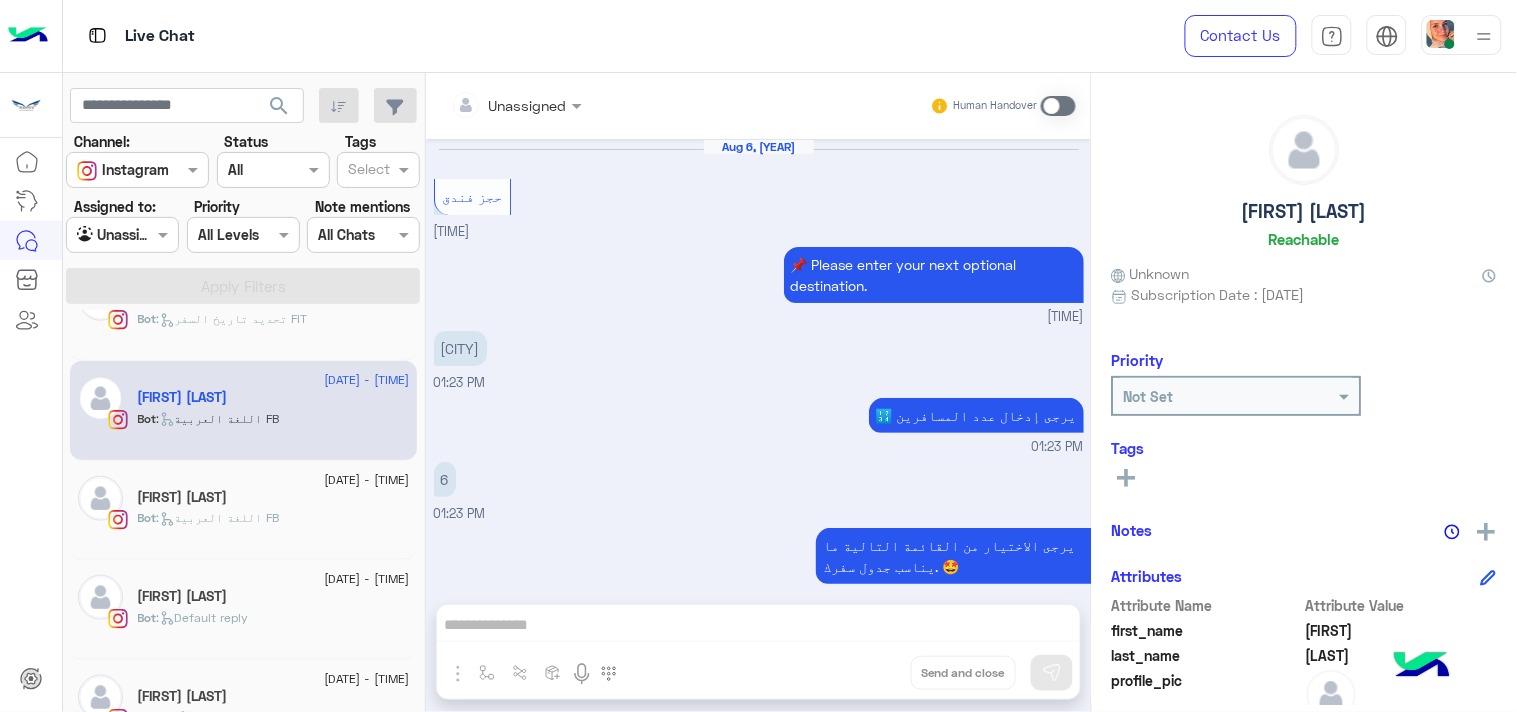 scroll, scrollTop: 1608, scrollLeft: 0, axis: vertical 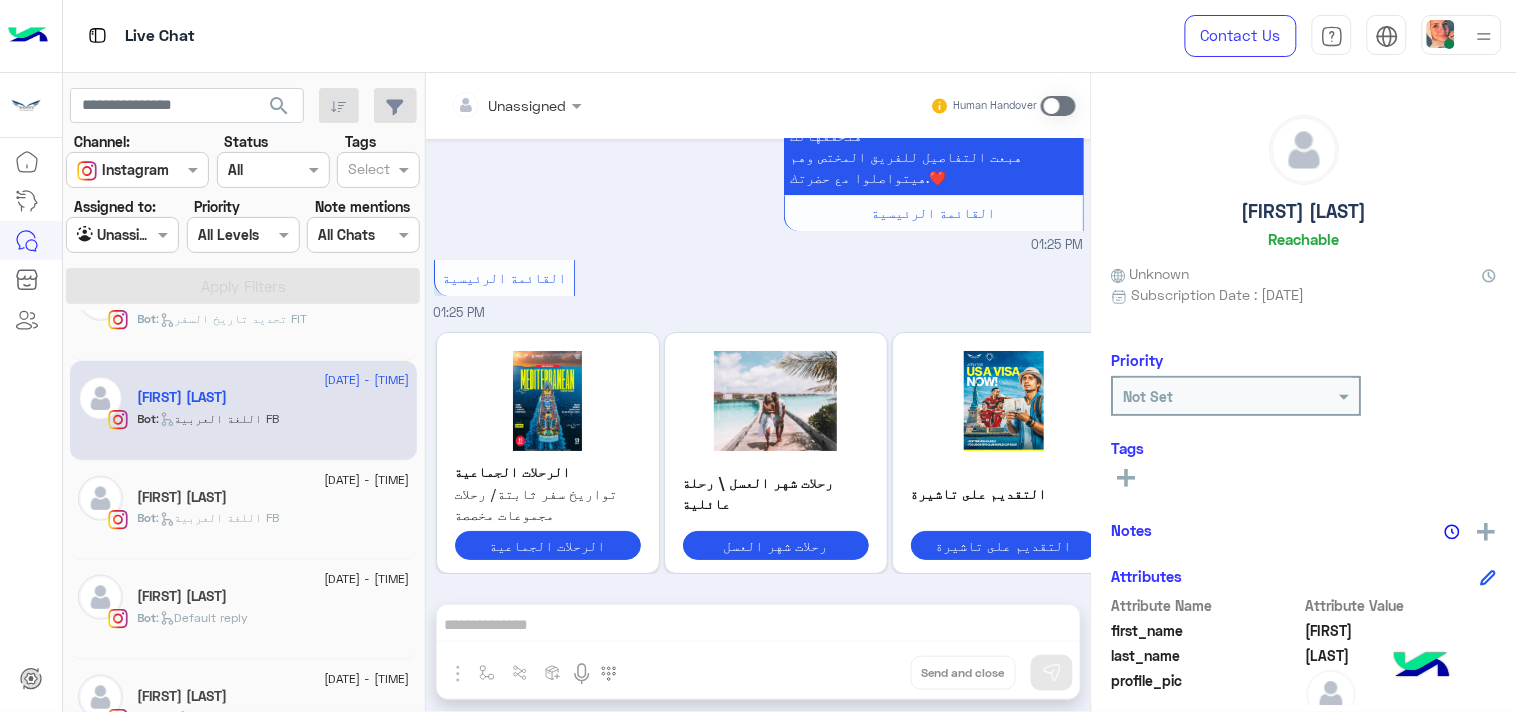 click on ":   Default reply" 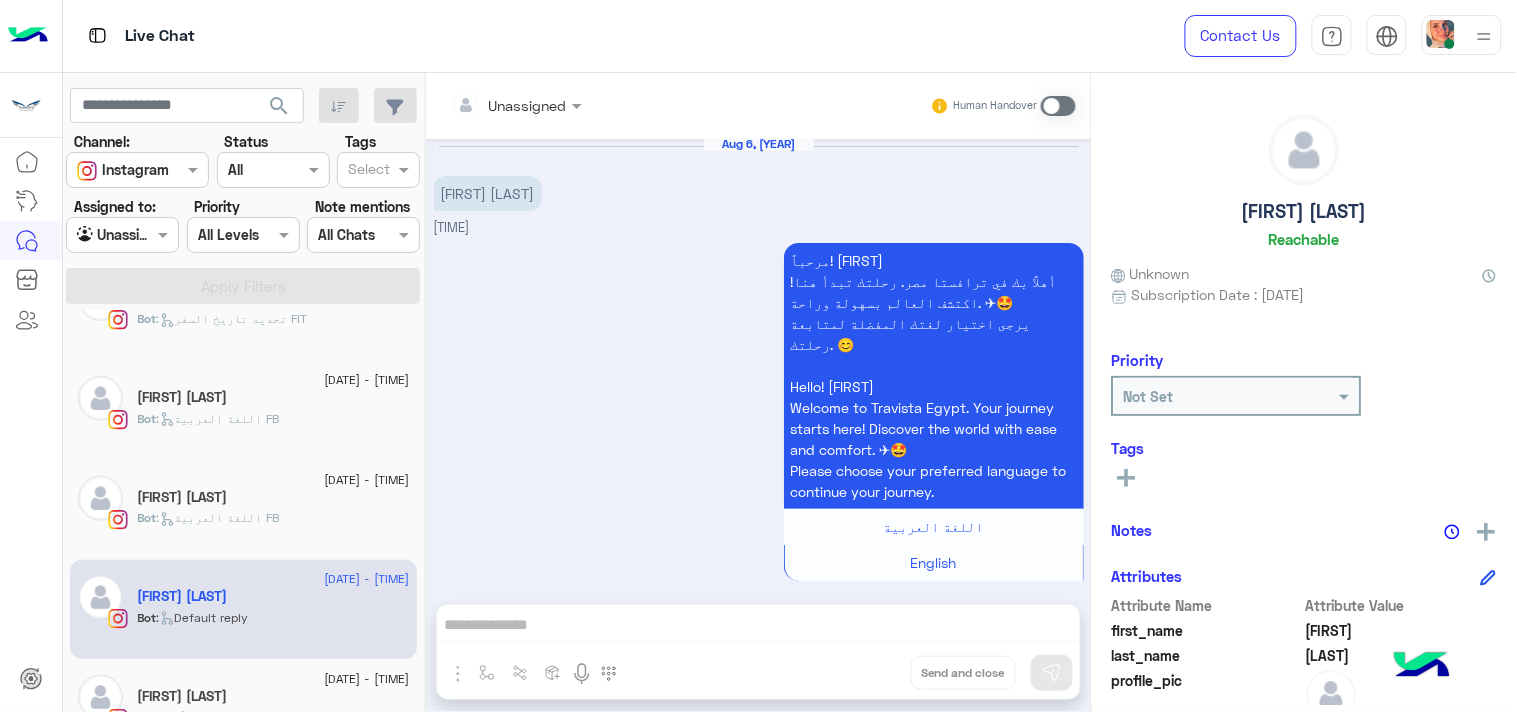 scroll, scrollTop: 0, scrollLeft: 0, axis: both 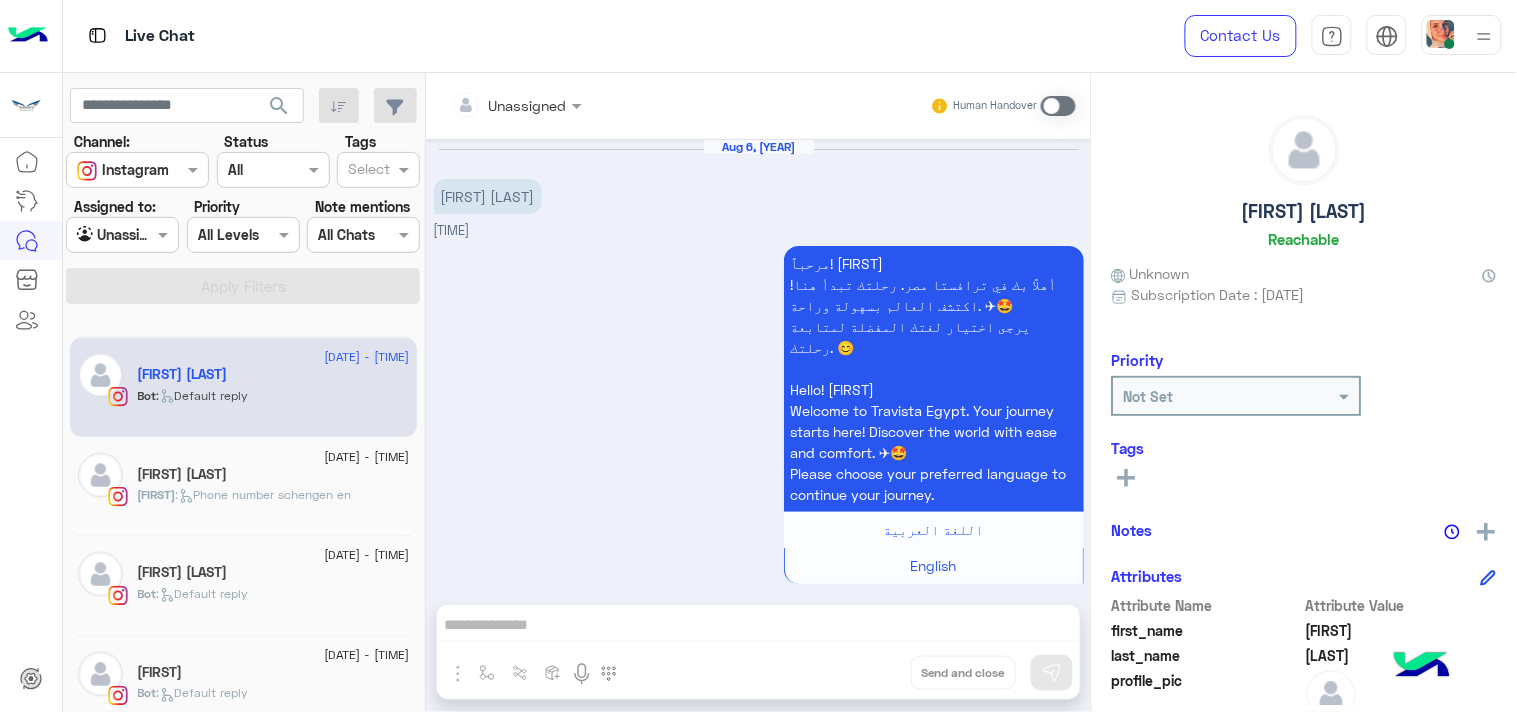 click on ":   Phone number schengen en" 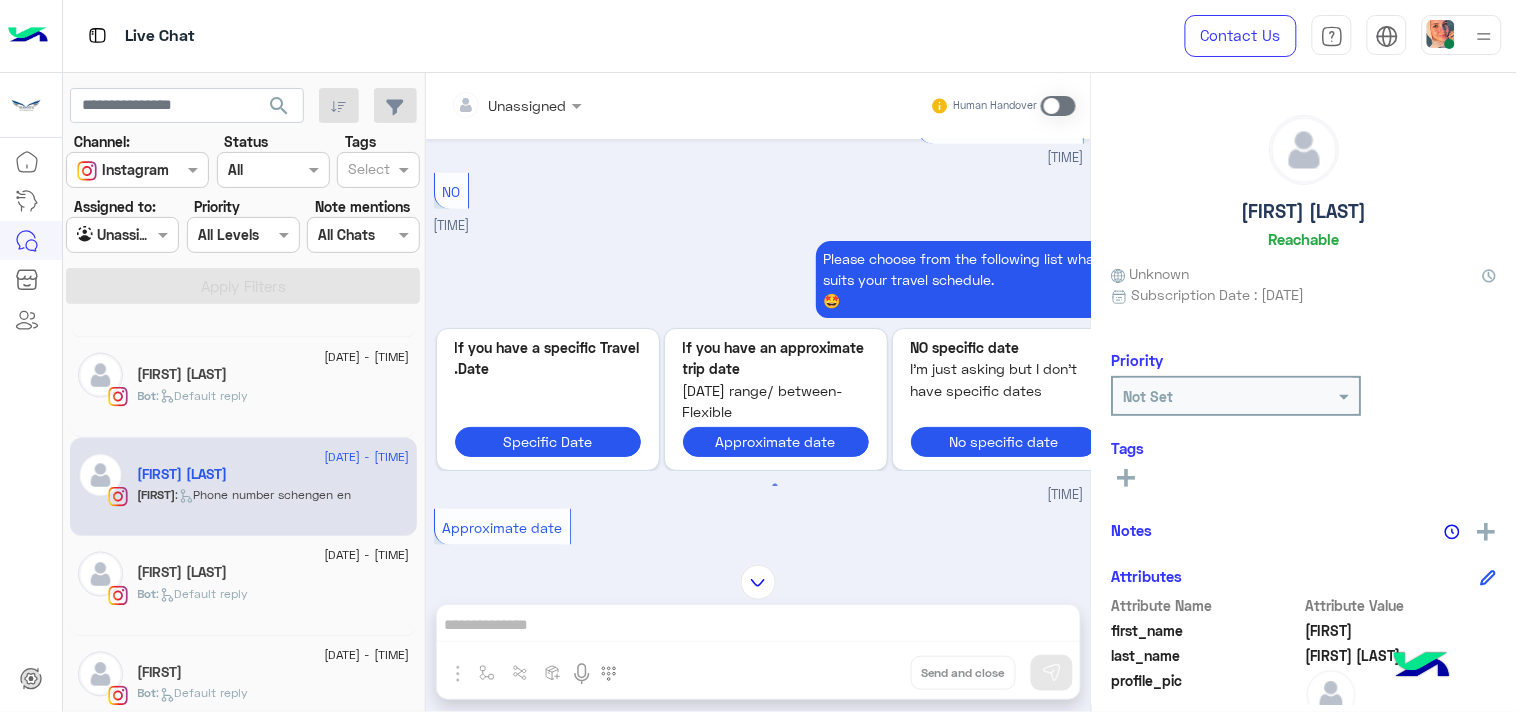 scroll, scrollTop: 352, scrollLeft: 0, axis: vertical 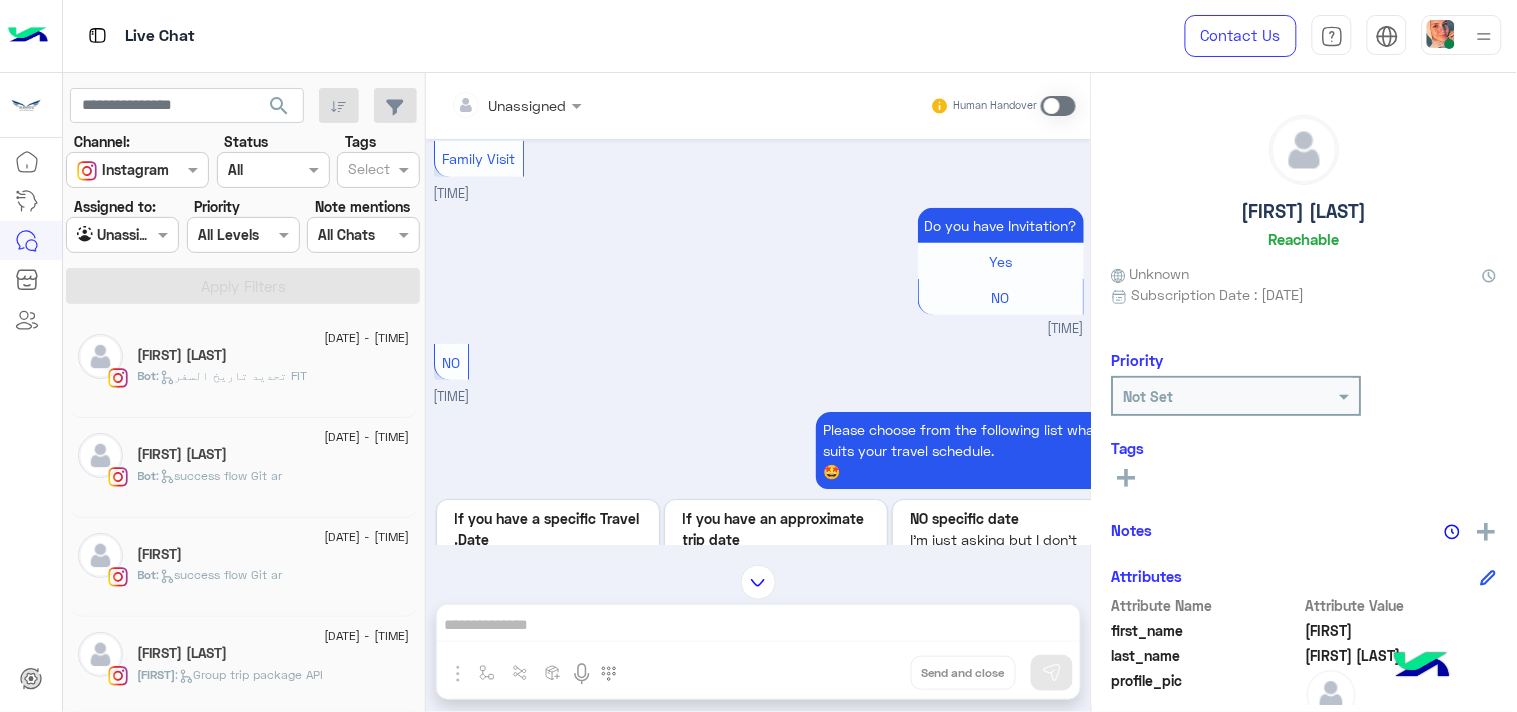 click on "[FIRST] [LAST]" 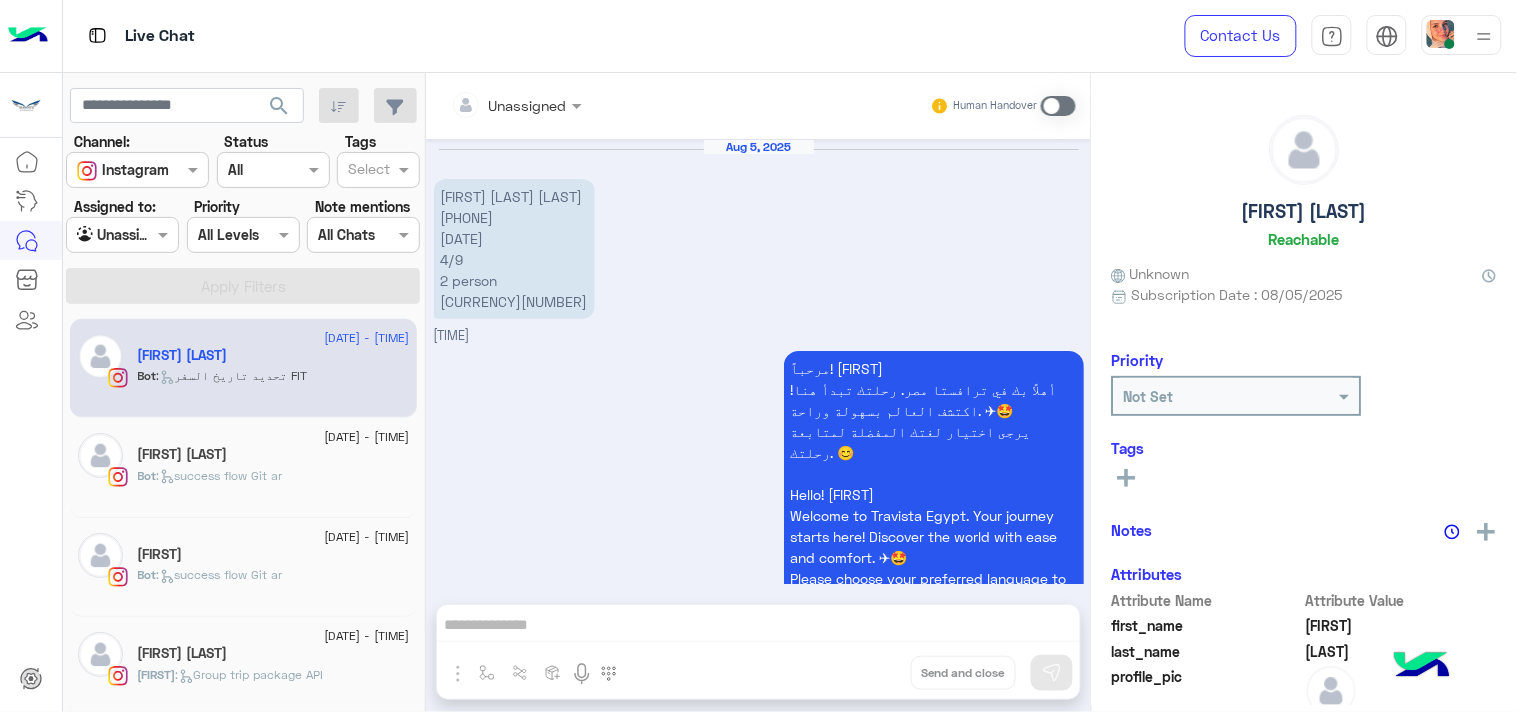 scroll, scrollTop: 1661, scrollLeft: 0, axis: vertical 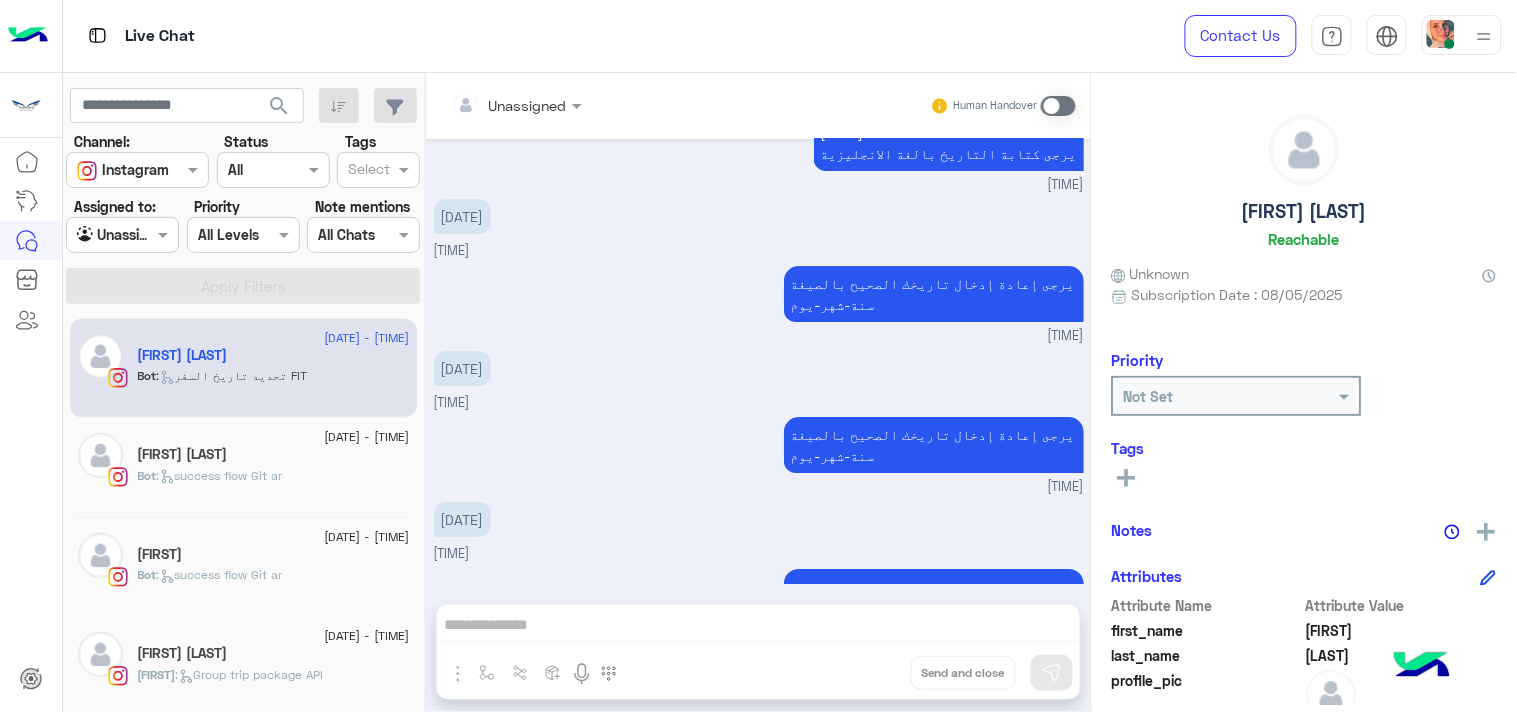 click at bounding box center [122, 234] 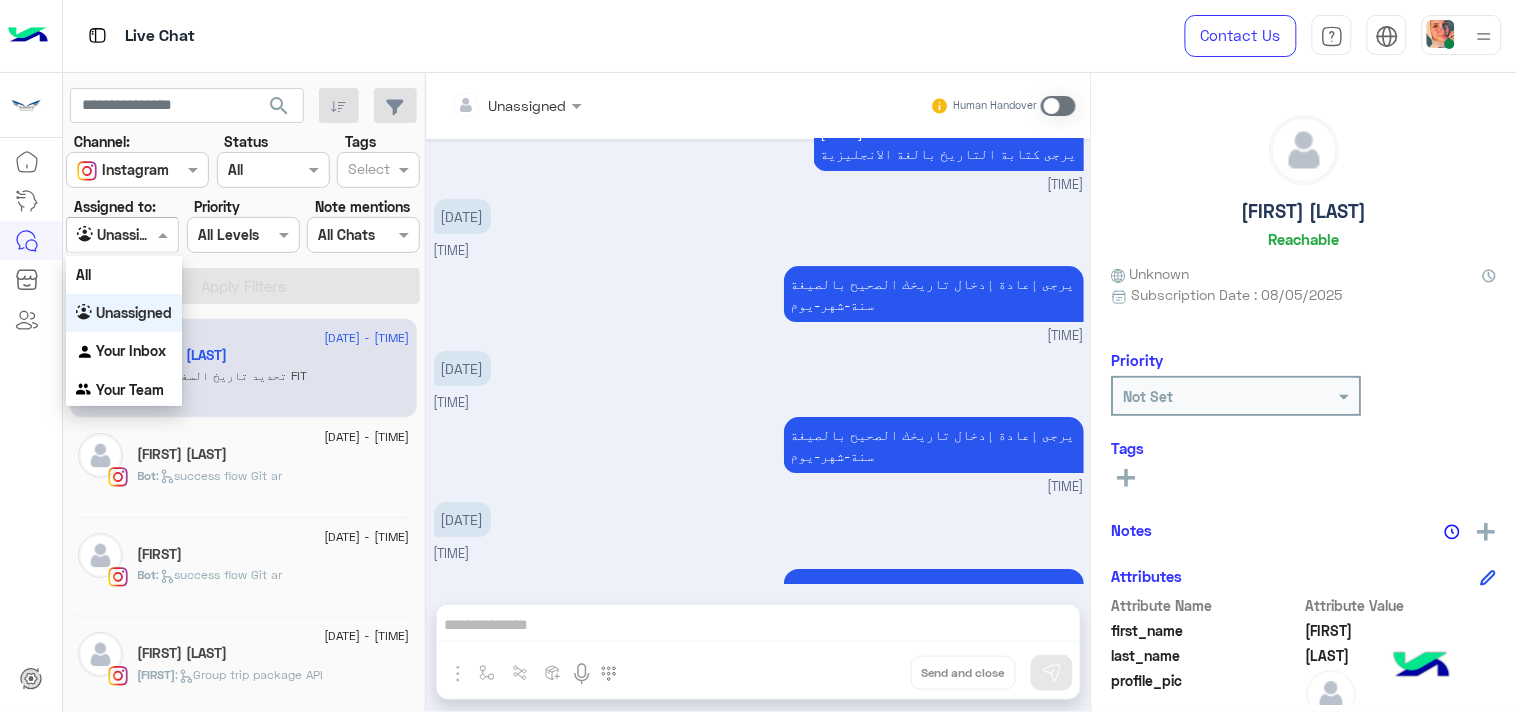 click on "Unassigned" at bounding box center (134, 312) 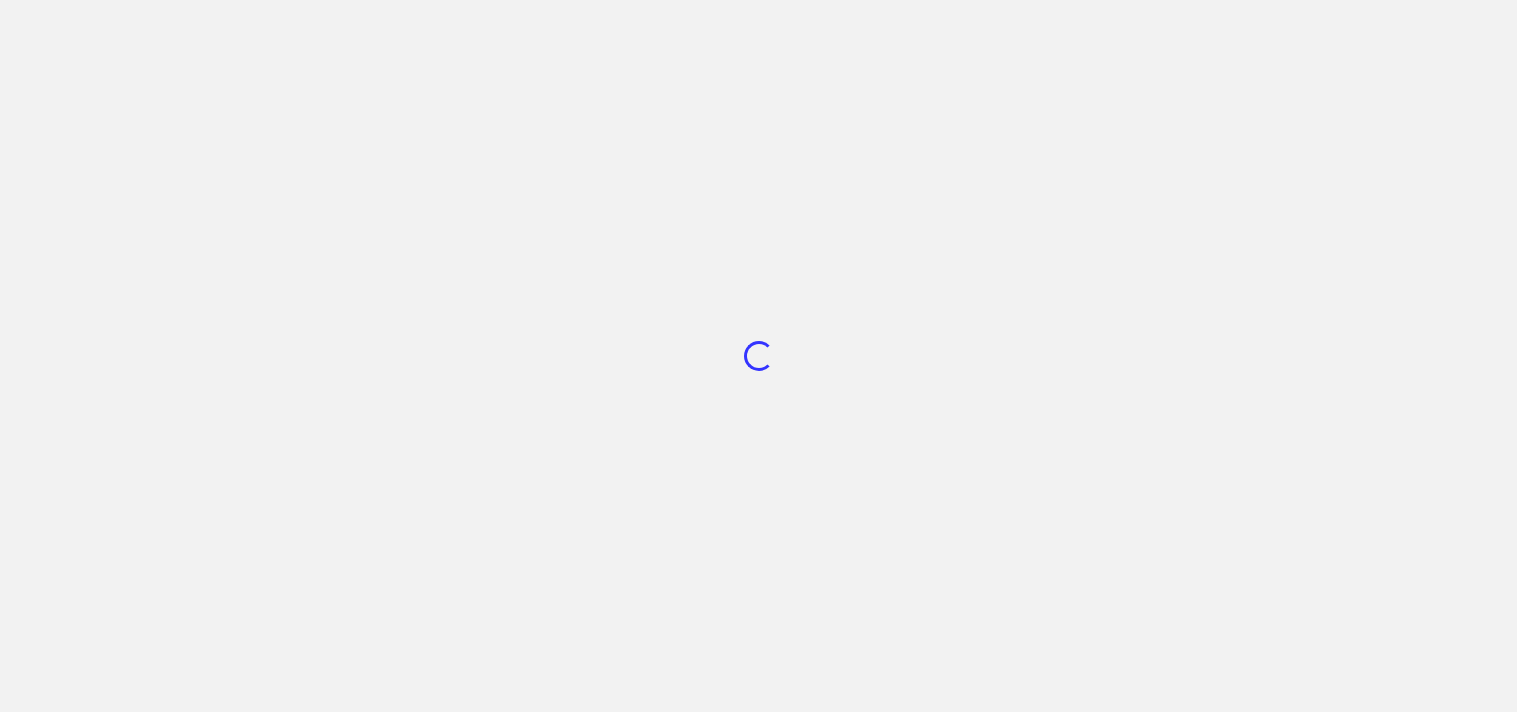 scroll, scrollTop: 0, scrollLeft: 0, axis: both 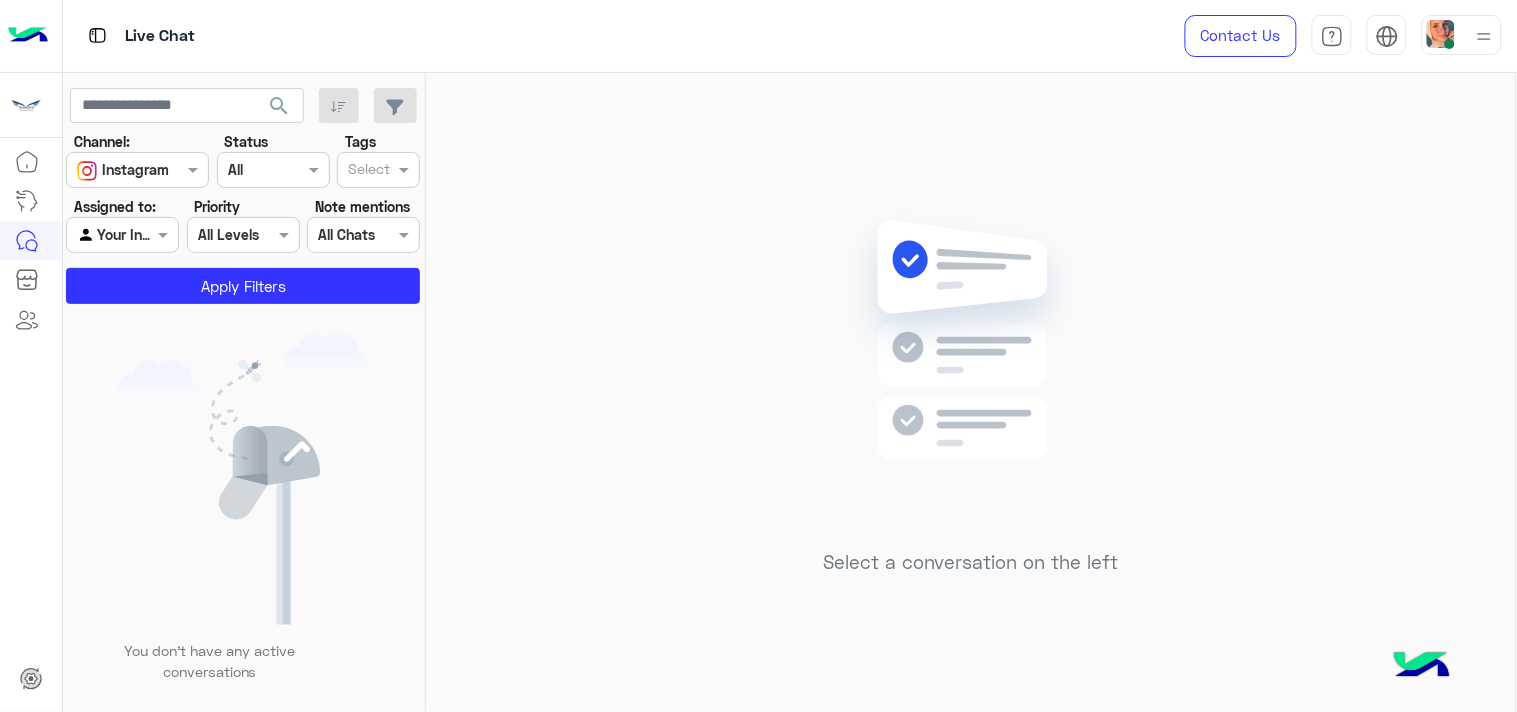 click at bounding box center (122, 234) 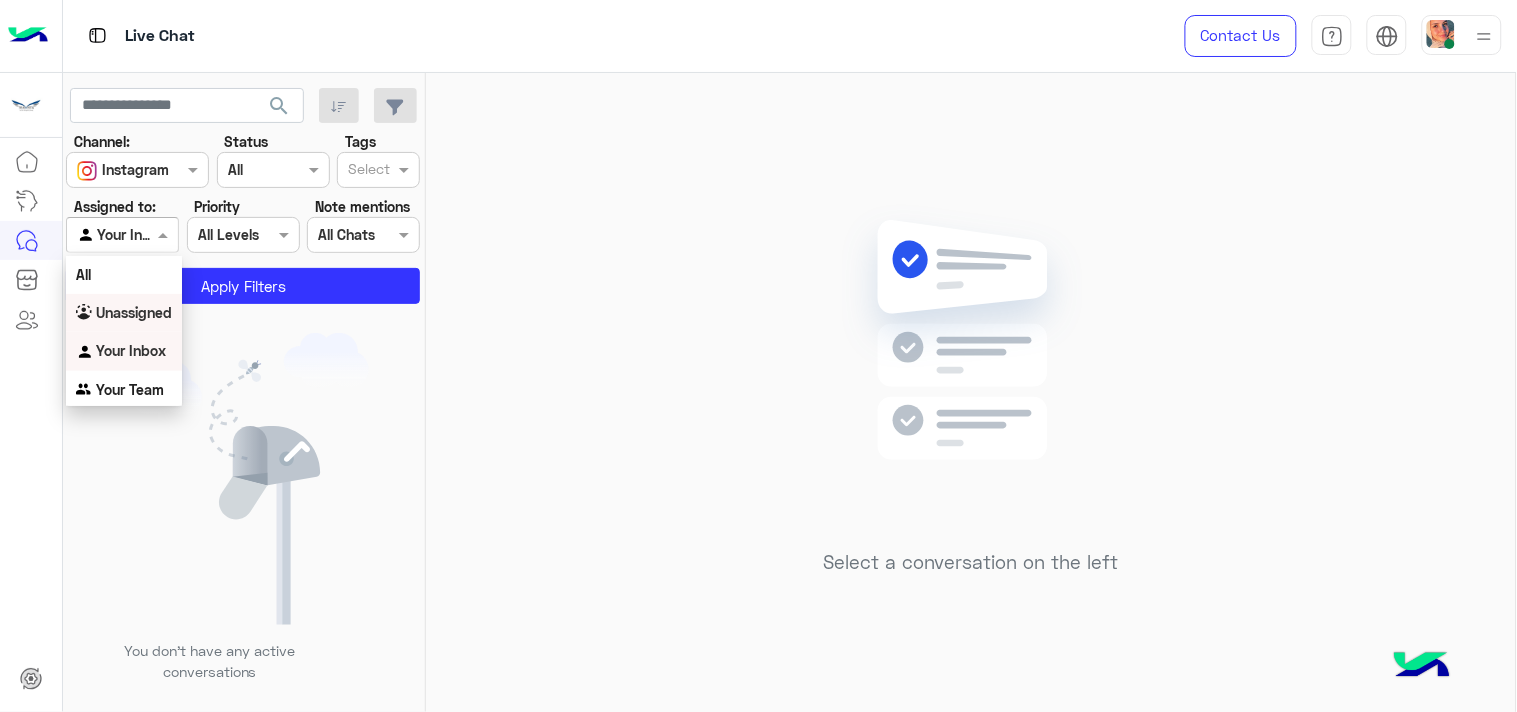 click on "Unassigned" at bounding box center [134, 312] 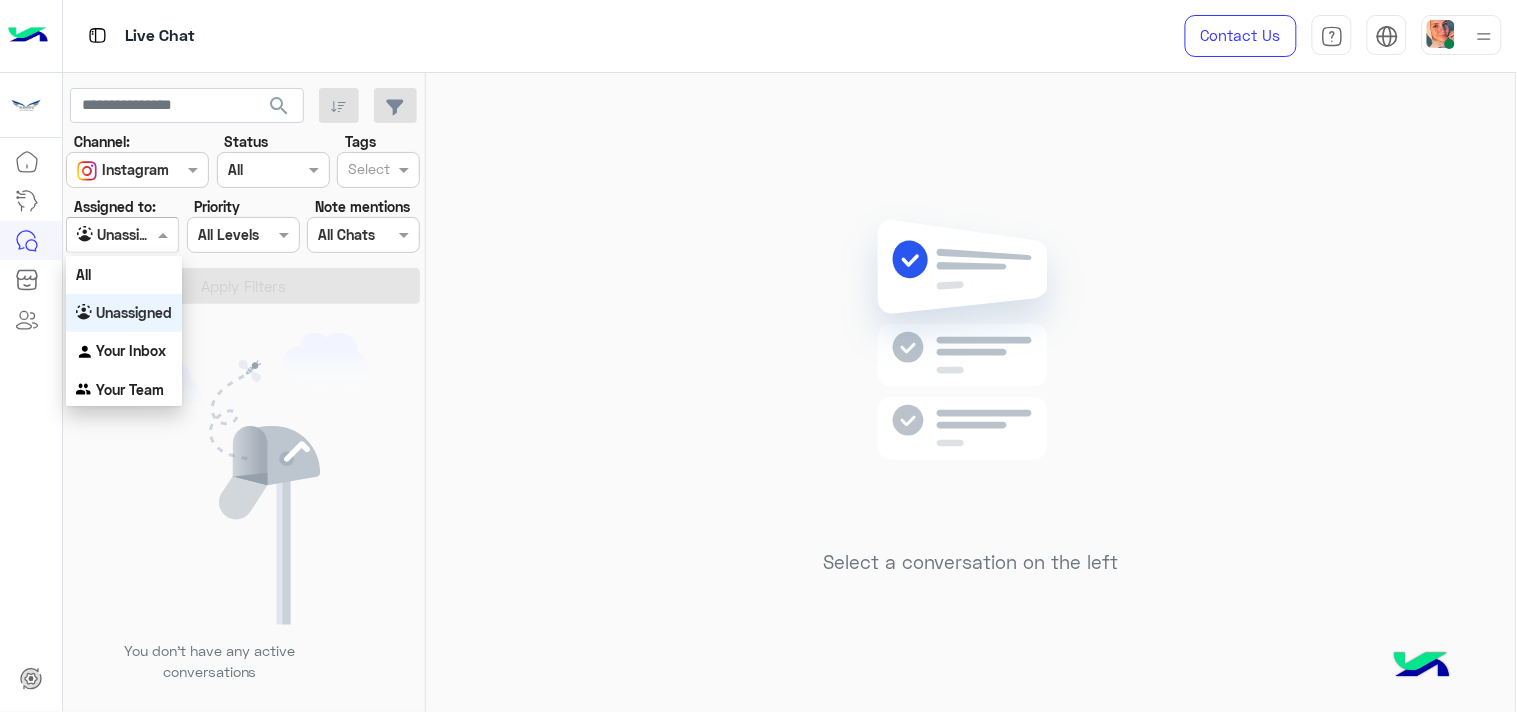click at bounding box center (122, 234) 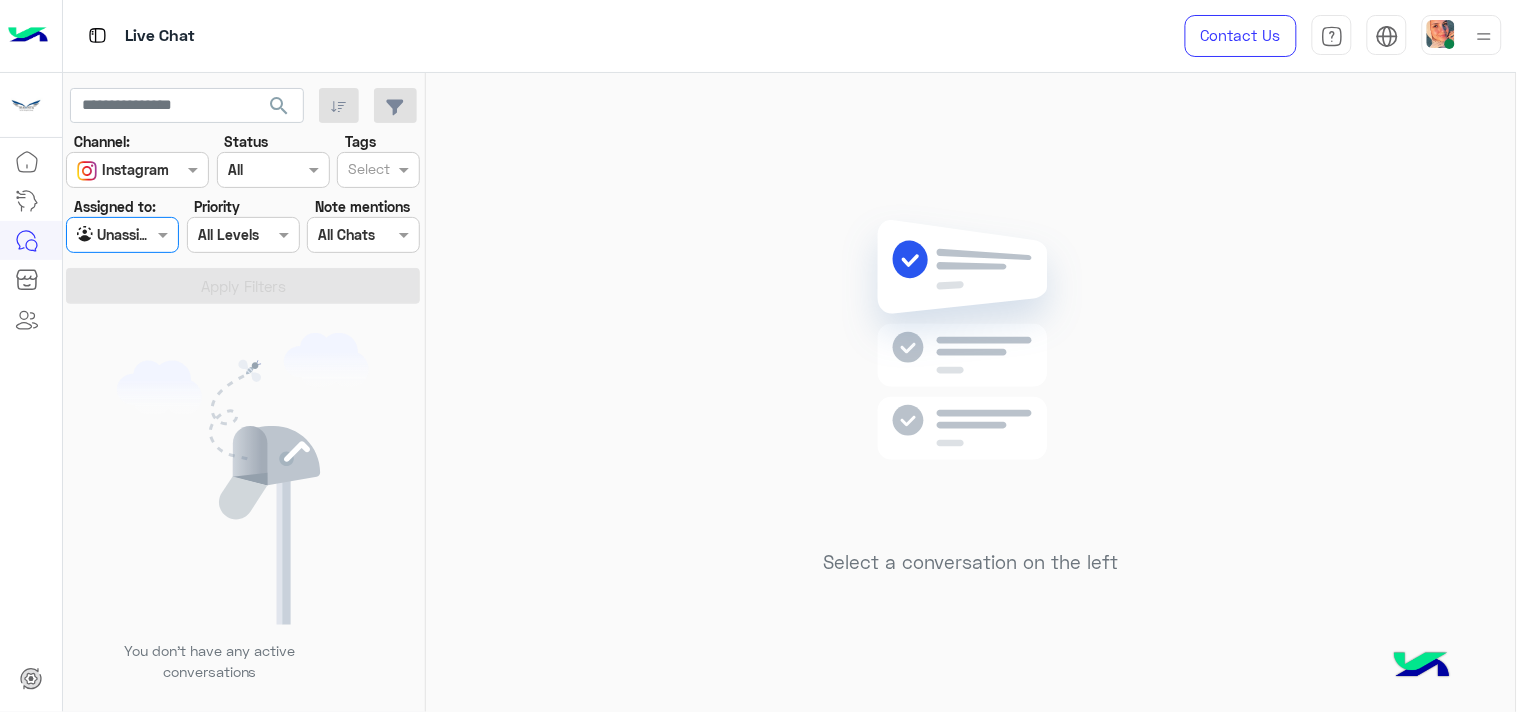 click at bounding box center [122, 234] 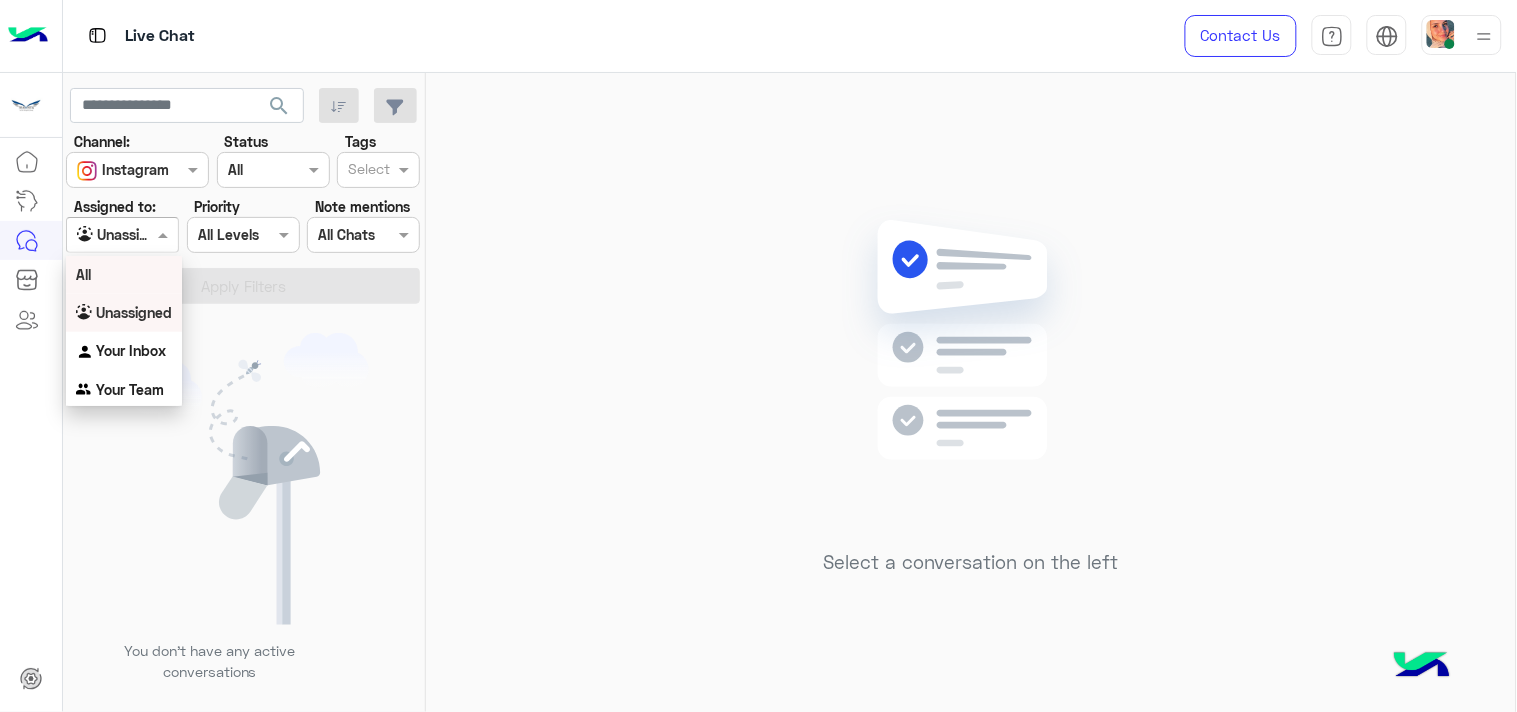 click on "All" at bounding box center [124, 274] 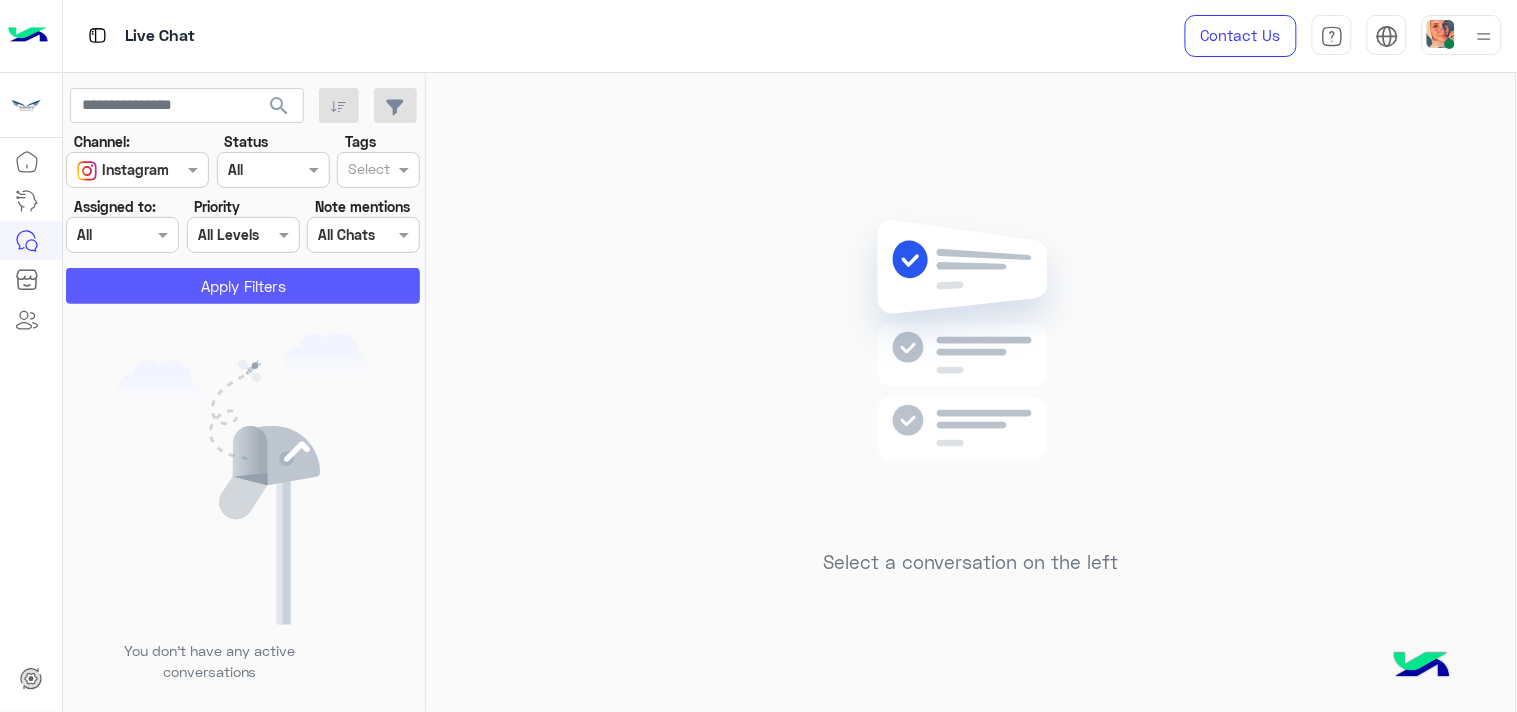 click on "Apply Filters" 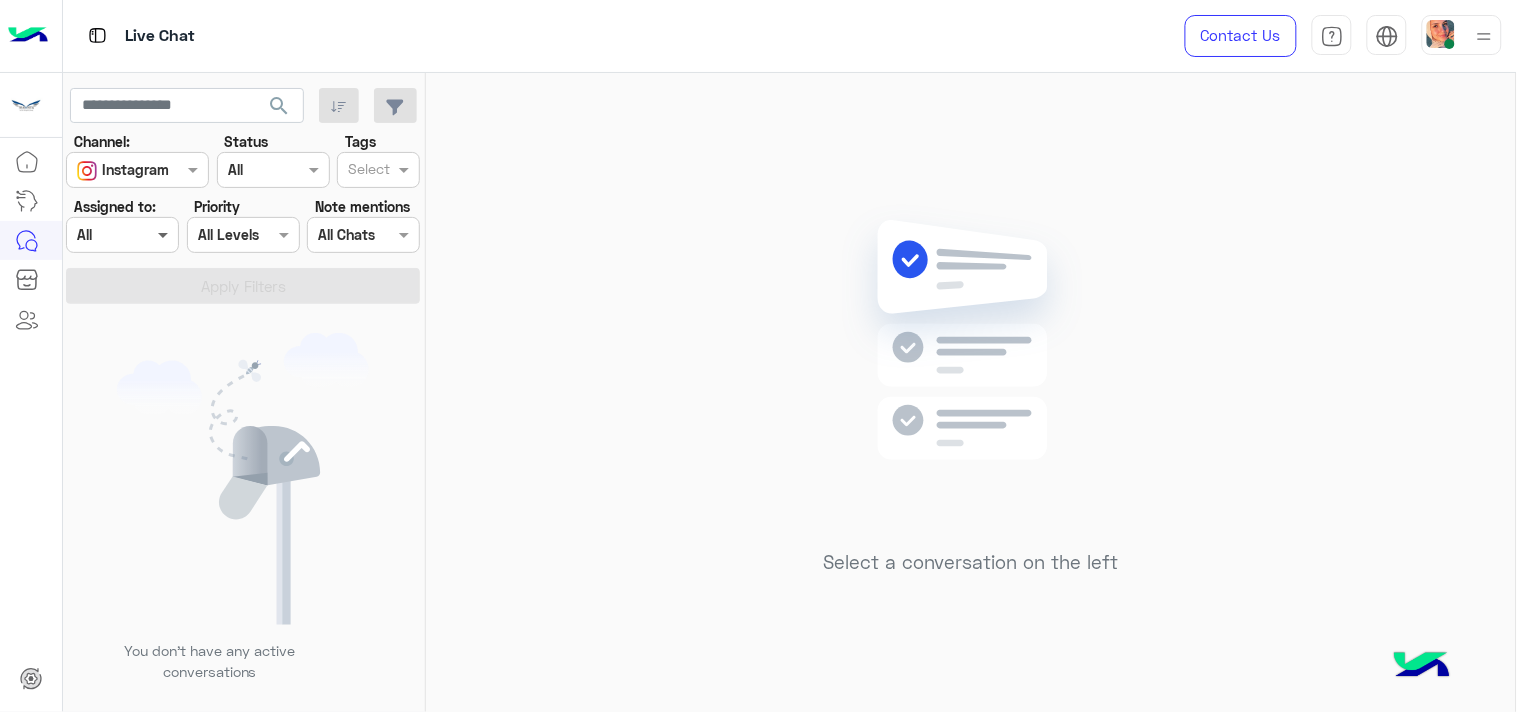 click at bounding box center (165, 234) 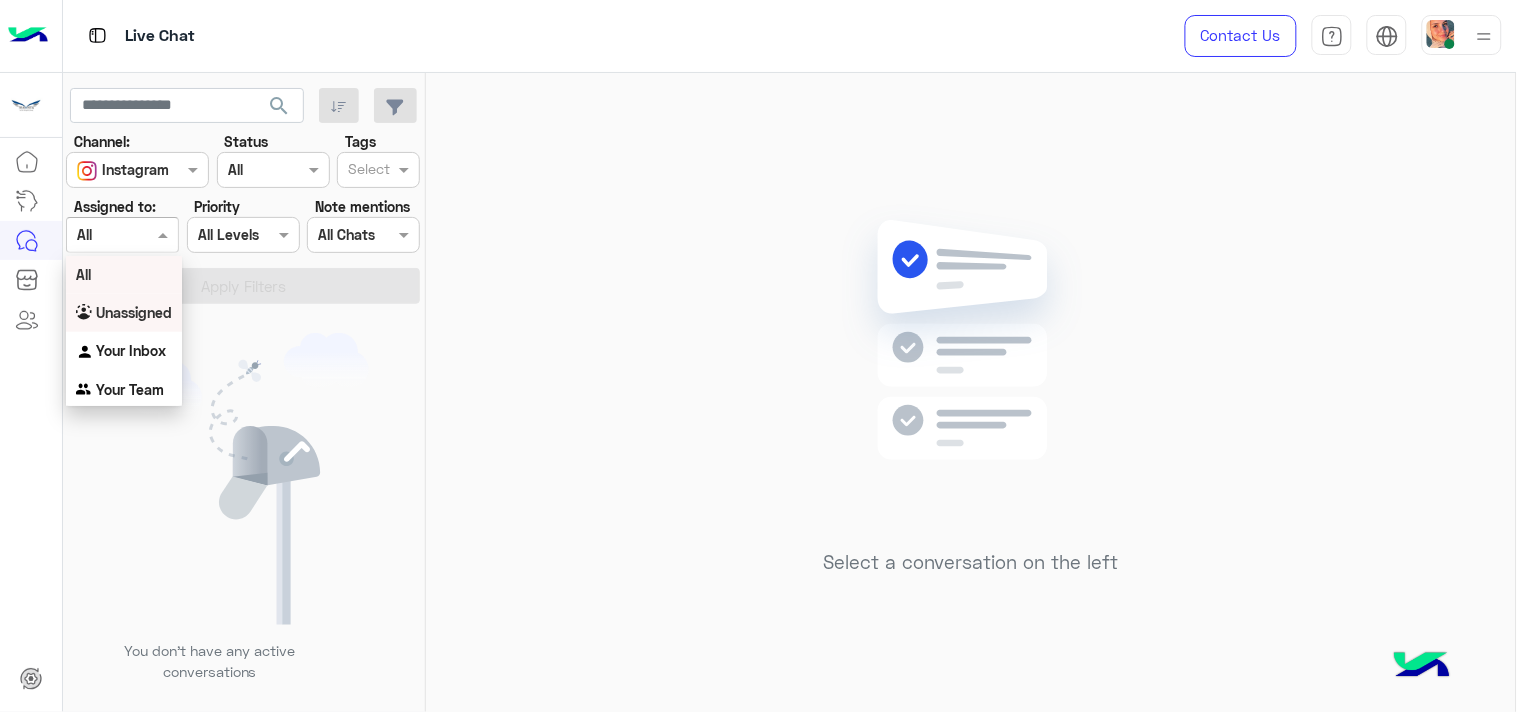 click on "Unassigned" at bounding box center (124, 313) 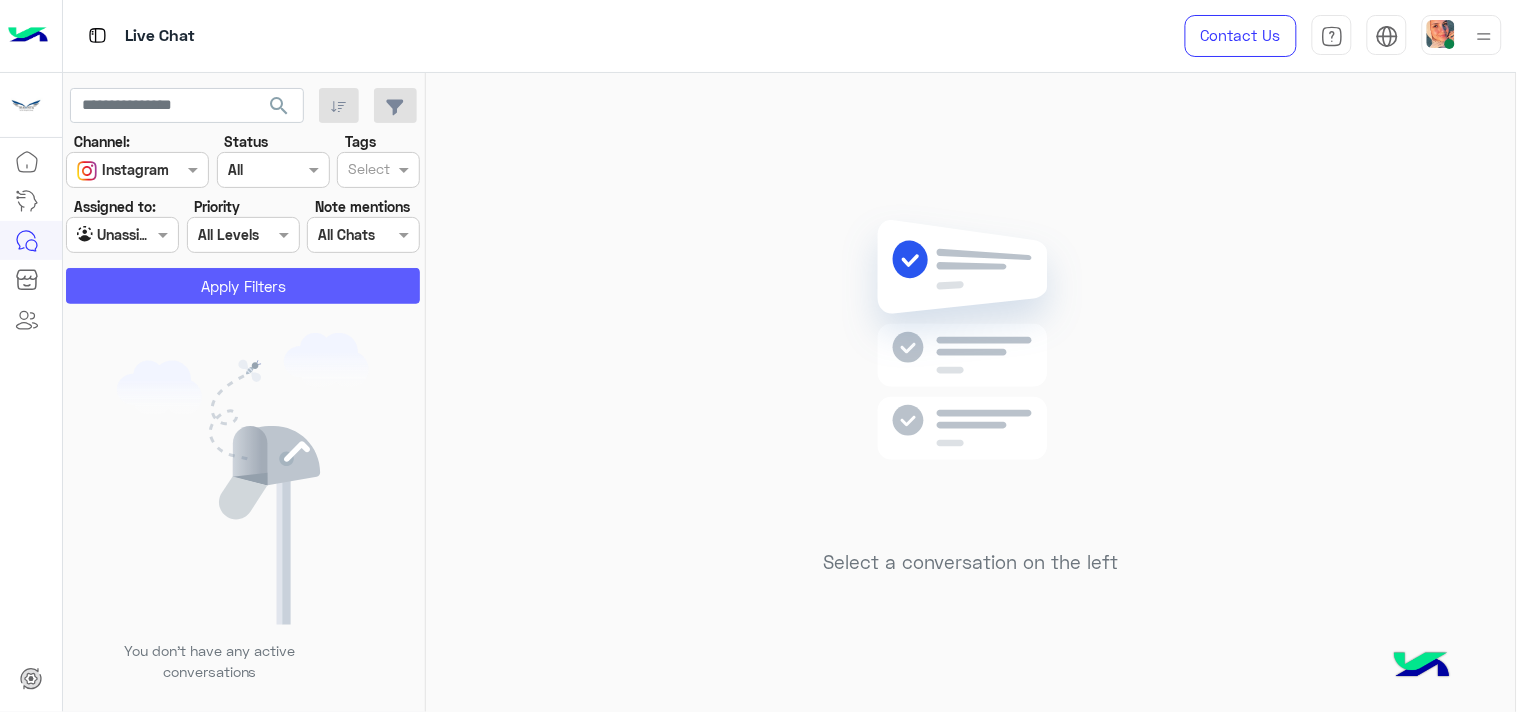 click on "Apply Filters" 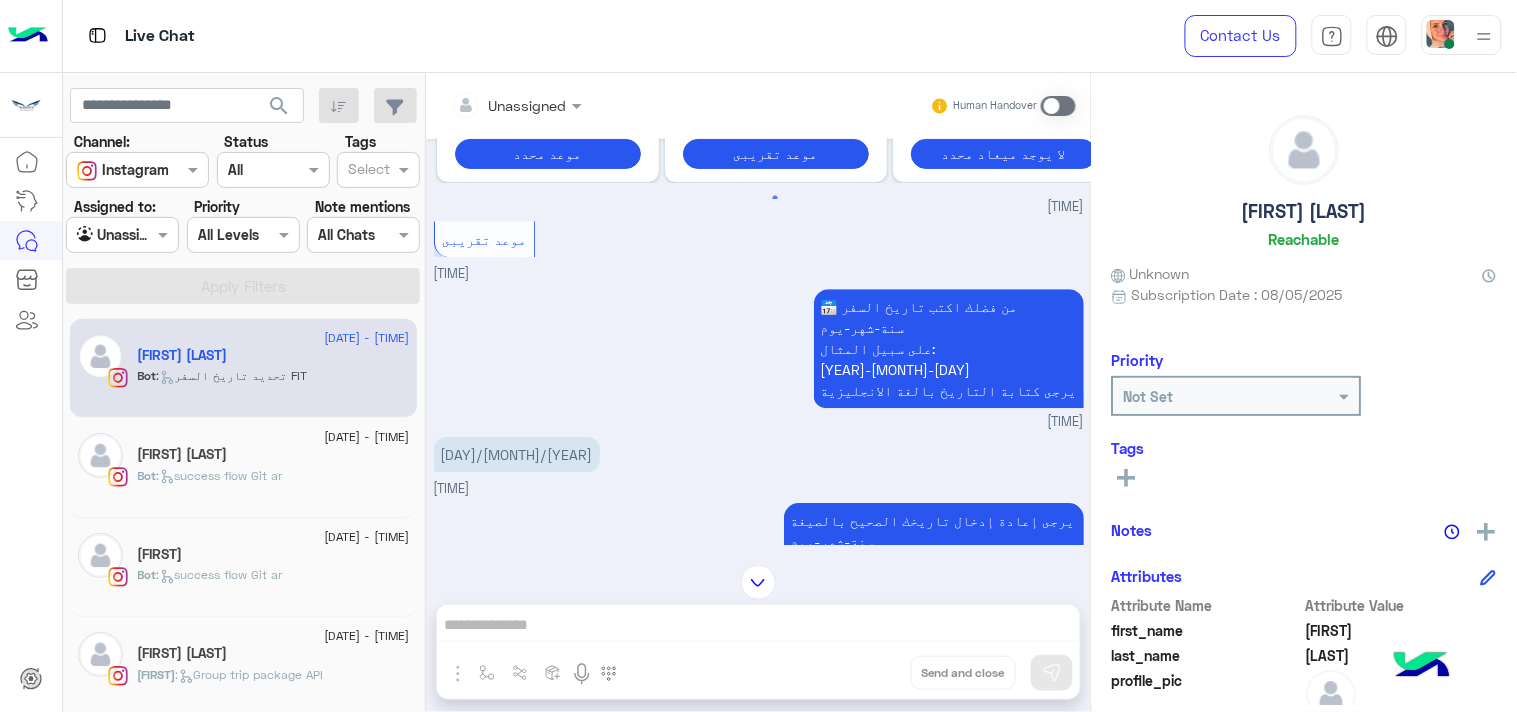 scroll, scrollTop: 1661, scrollLeft: 0, axis: vertical 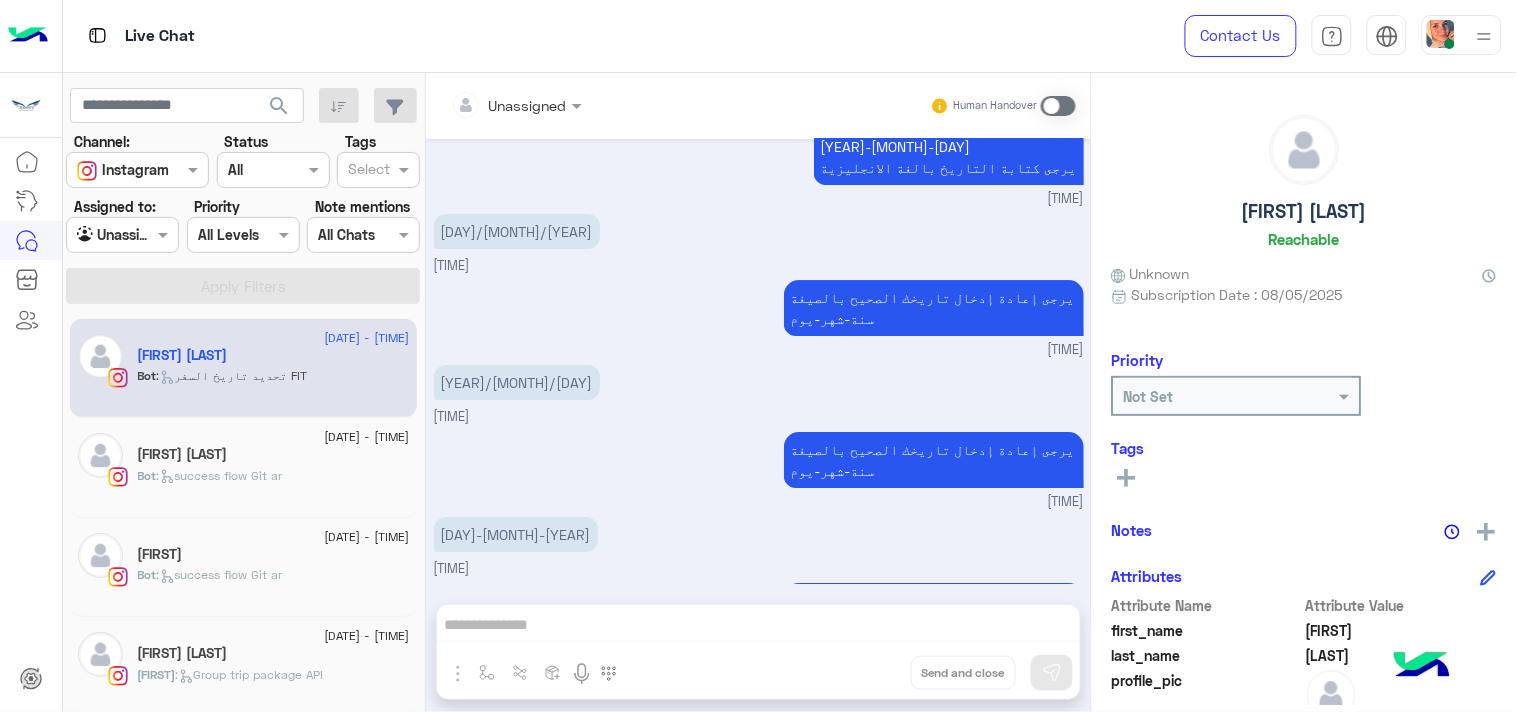 click on "Channel Instagram" at bounding box center (137, 170) 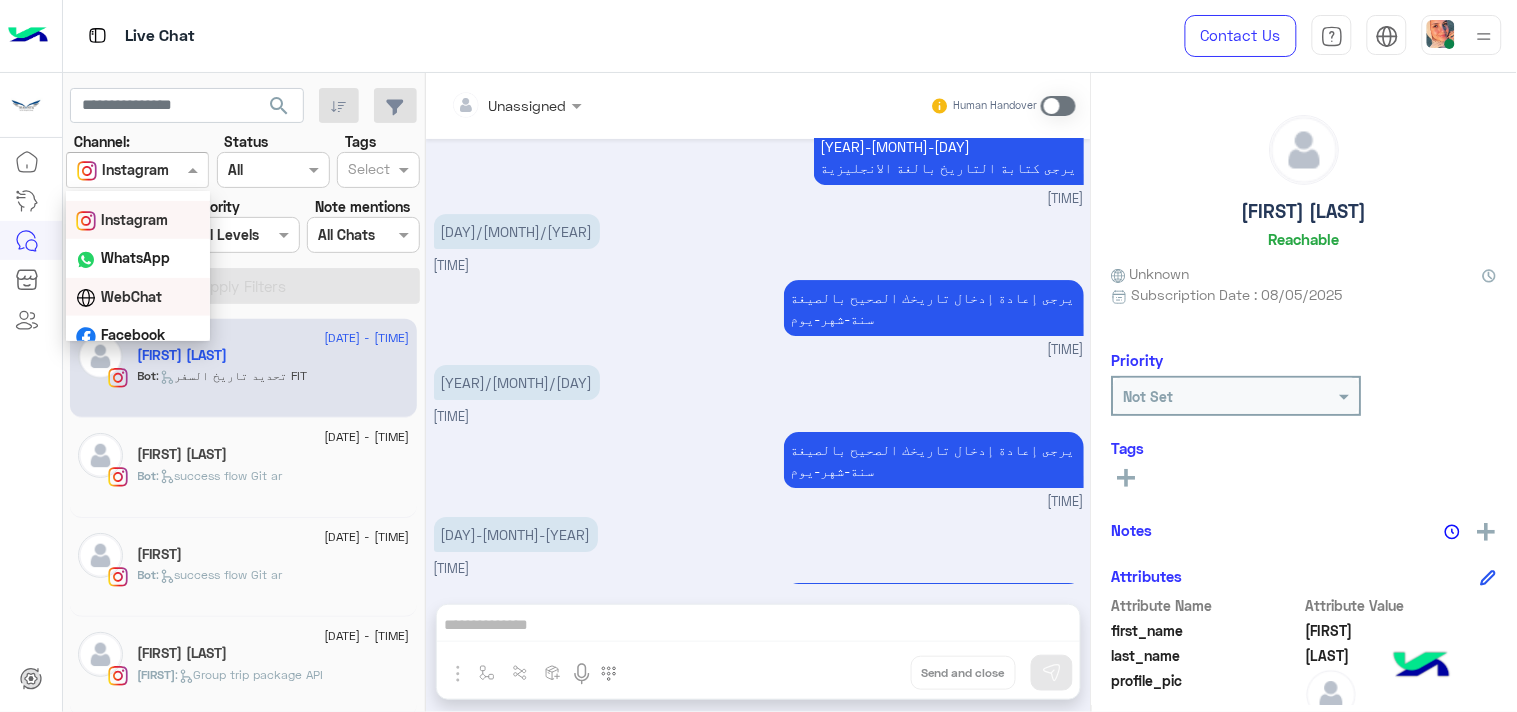scroll, scrollTop: 40, scrollLeft: 0, axis: vertical 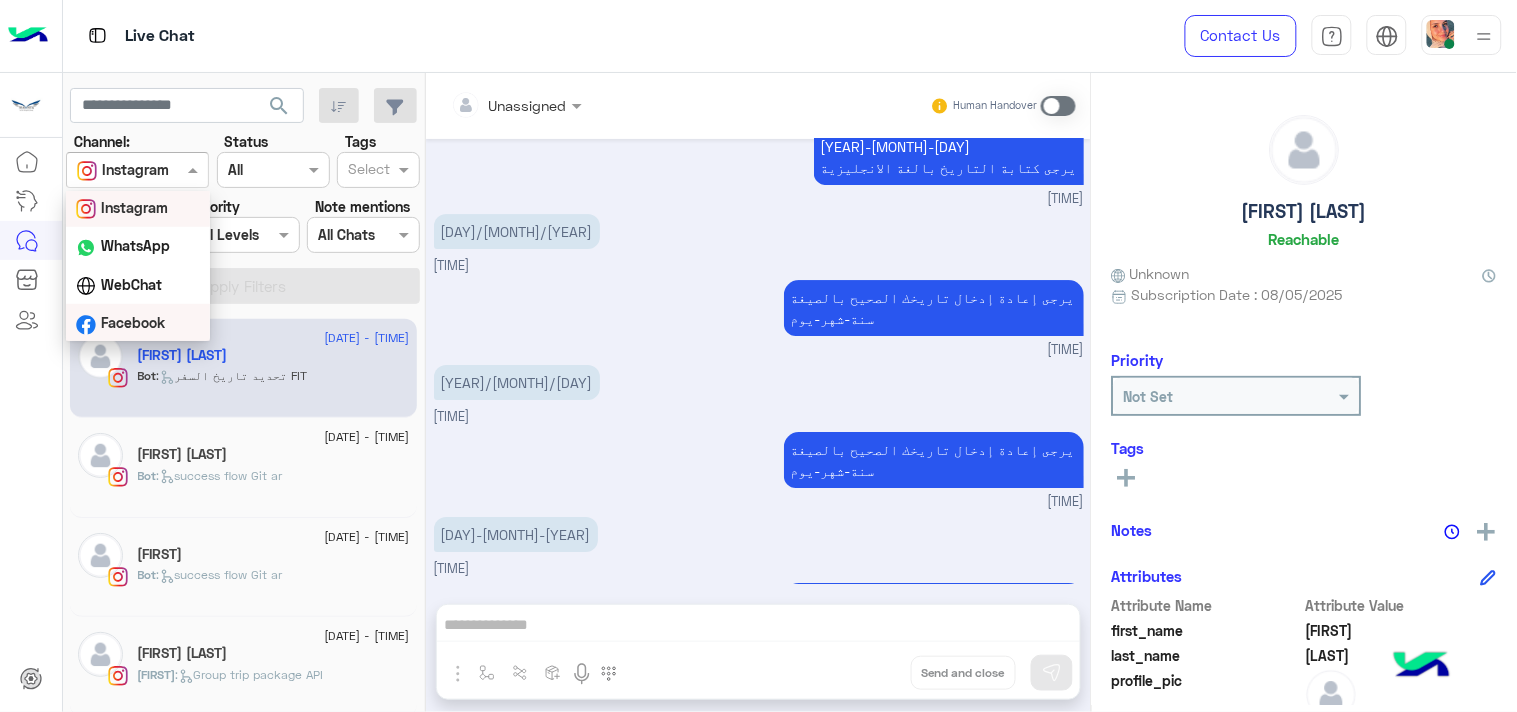 click on "Facebook" at bounding box center [137, 323] 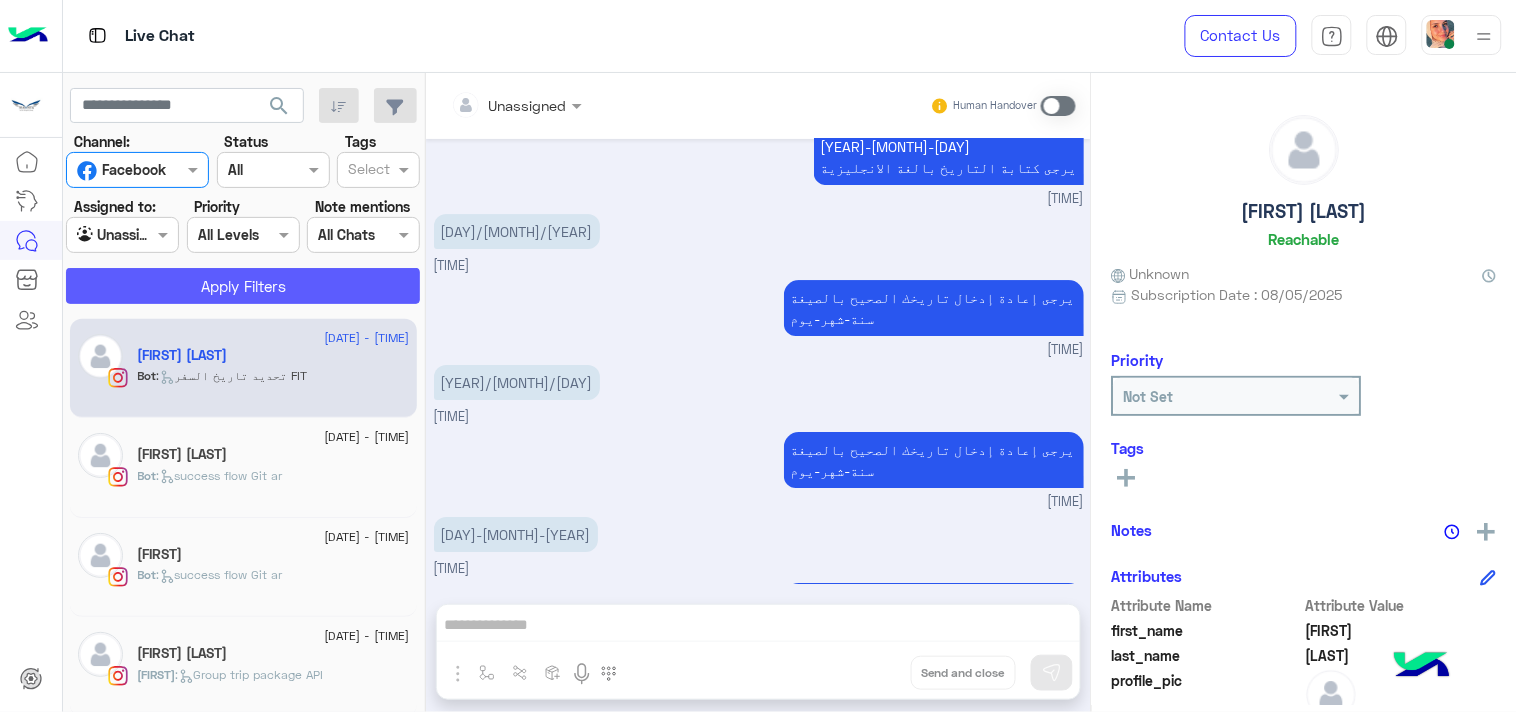 click on "Apply Filters" 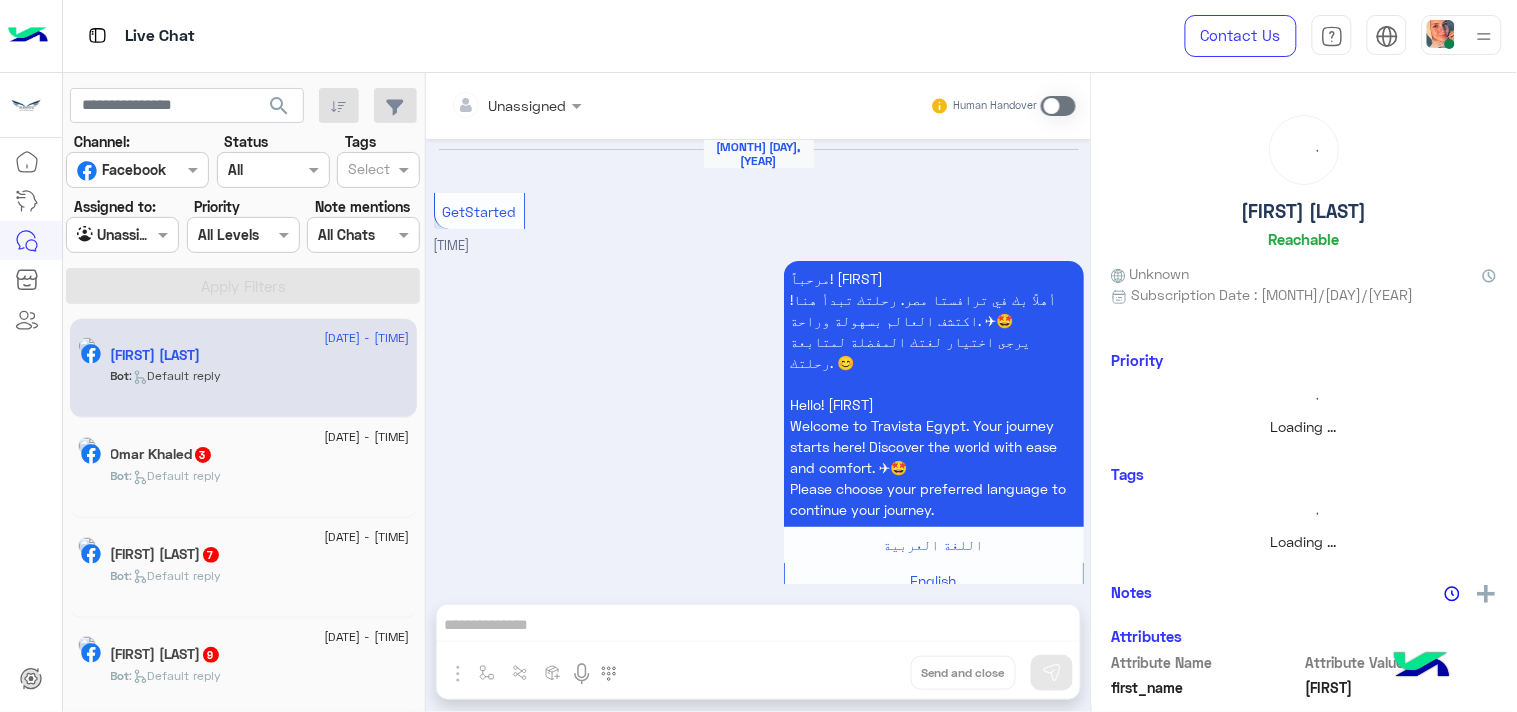 scroll, scrollTop: 1240, scrollLeft: 0, axis: vertical 